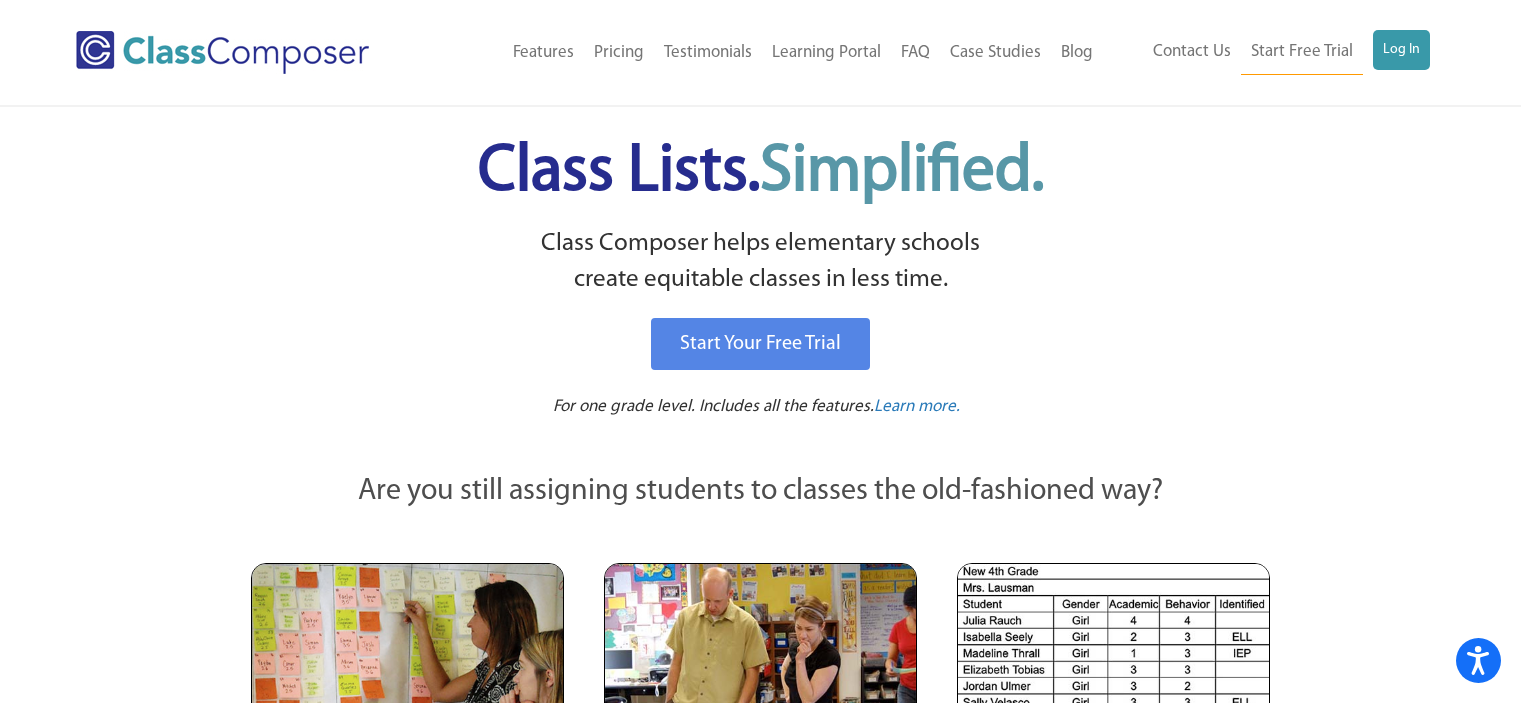 scroll, scrollTop: 0, scrollLeft: 0, axis: both 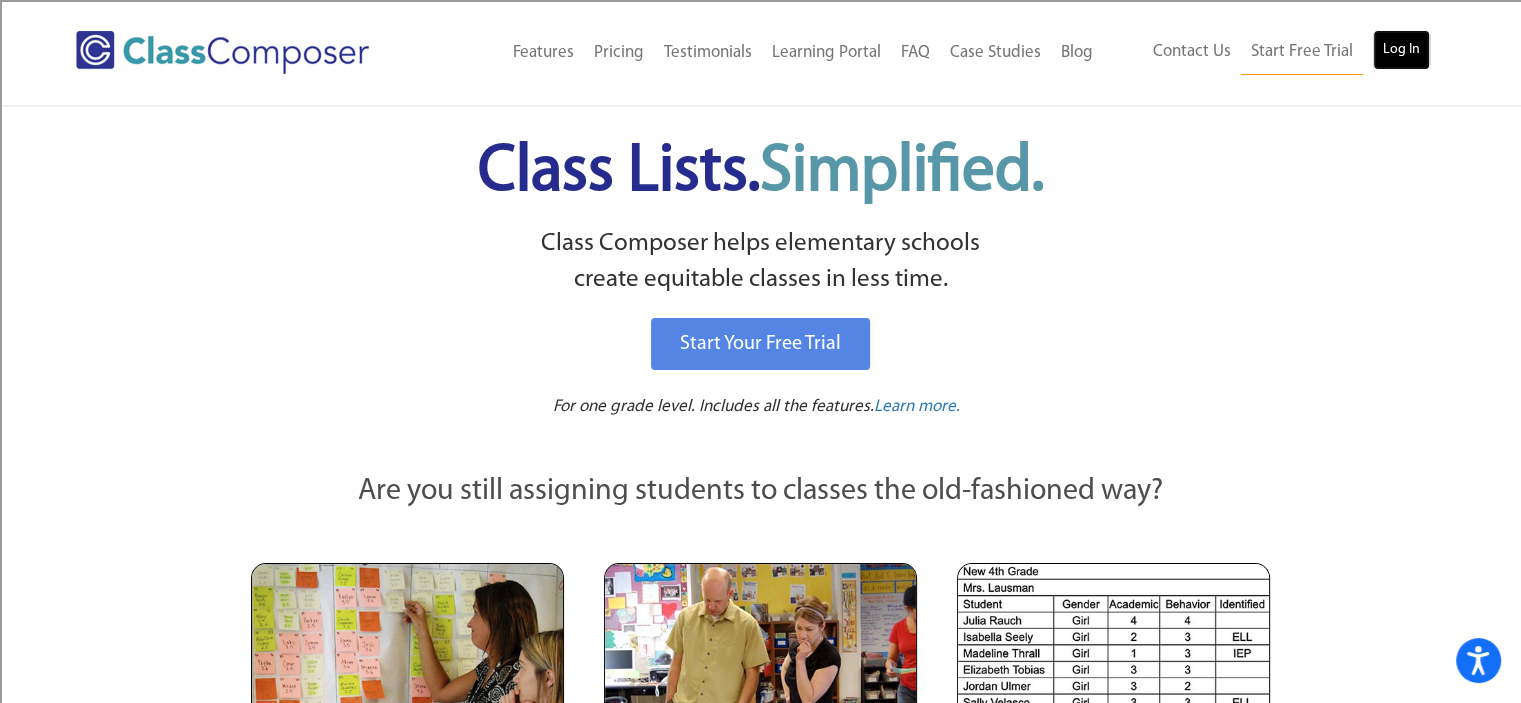 click on "Log In" at bounding box center (1401, 50) 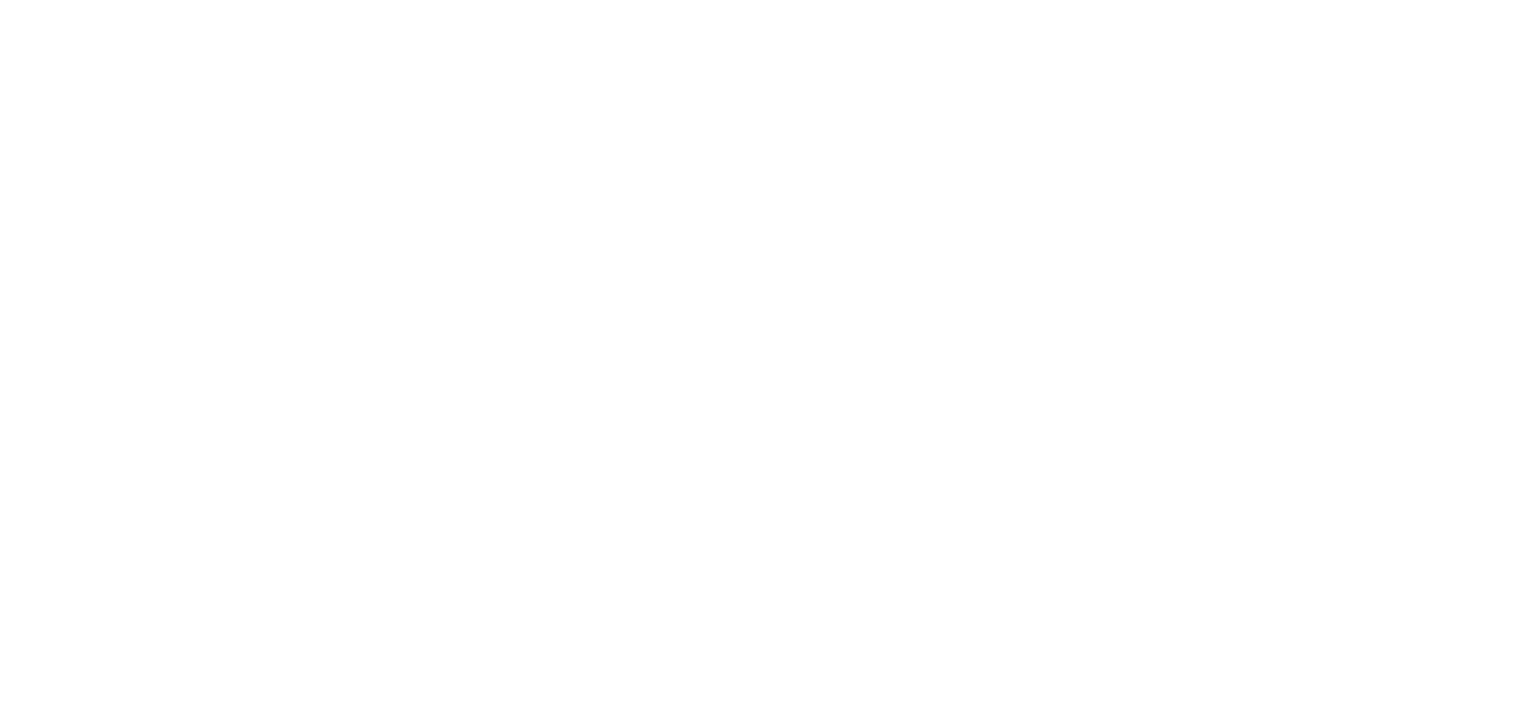 scroll, scrollTop: 0, scrollLeft: 0, axis: both 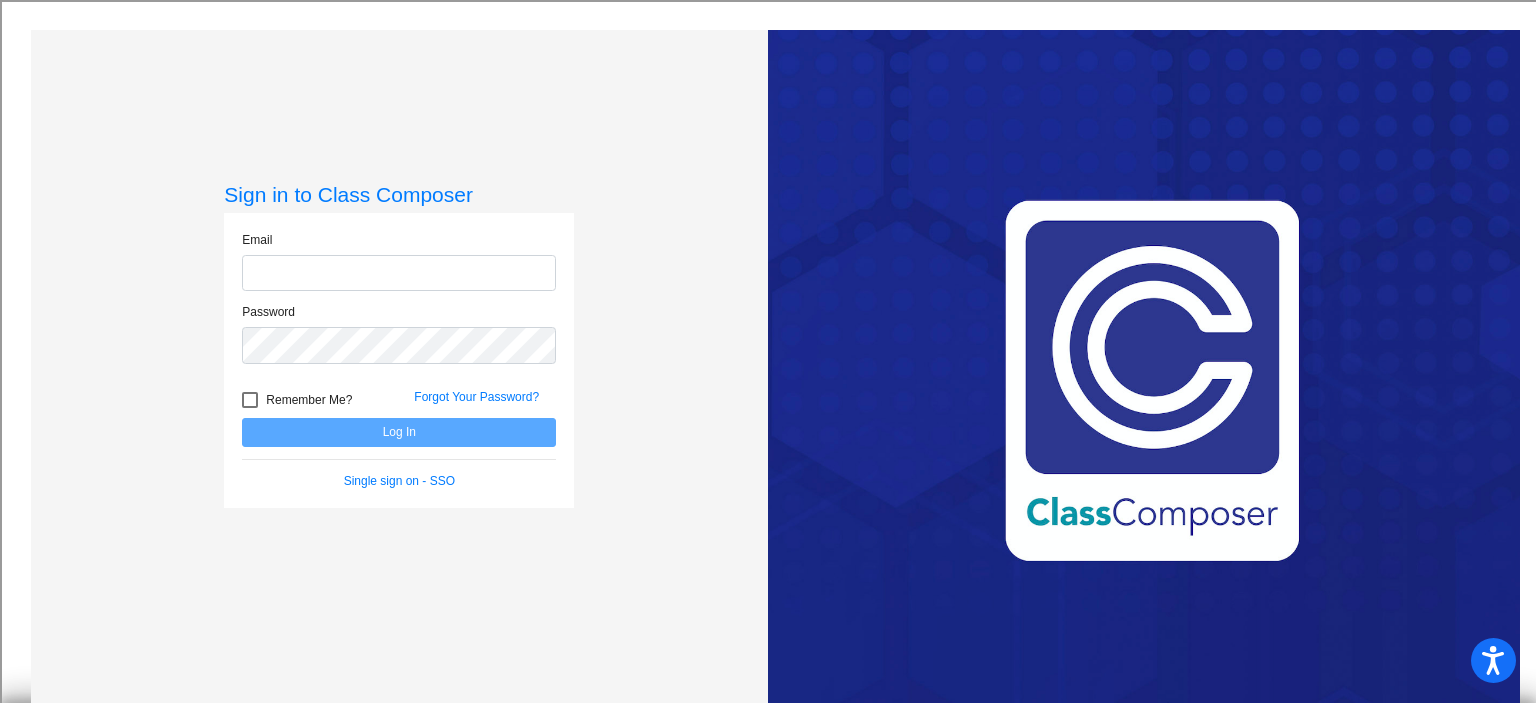 type on "[PERSON_NAME][EMAIL_ADDRESS][PERSON_NAME][DOMAIN_NAME]" 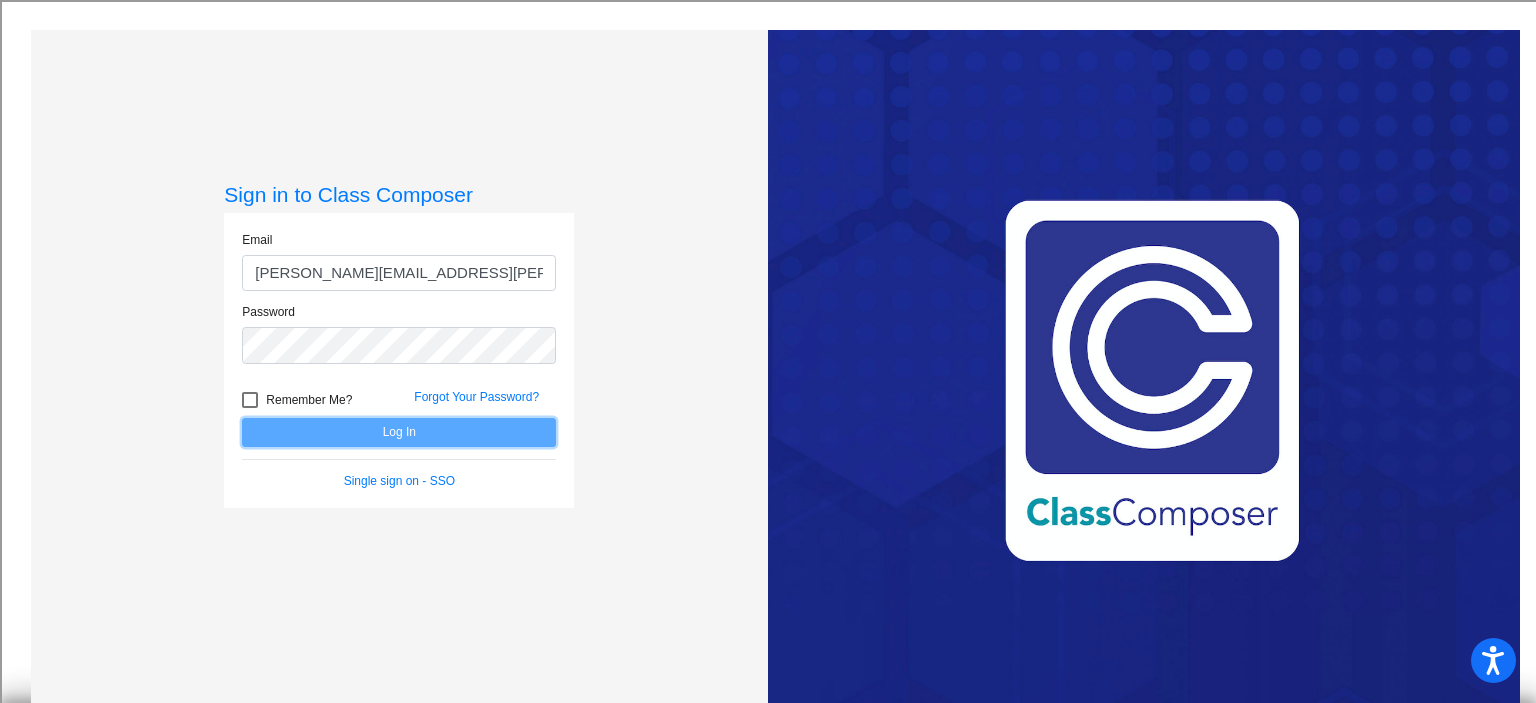 click on "Log In" 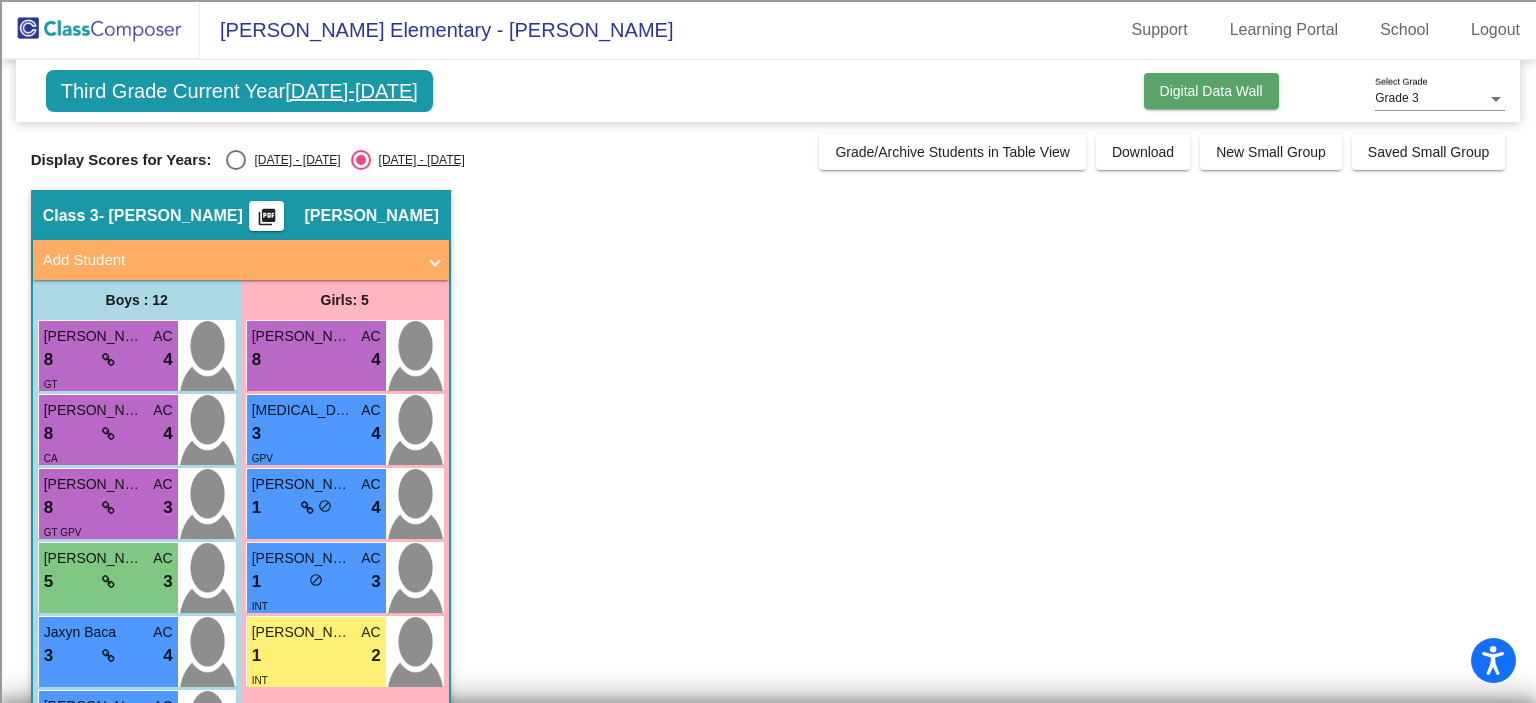 click on "Digital Data Wall" 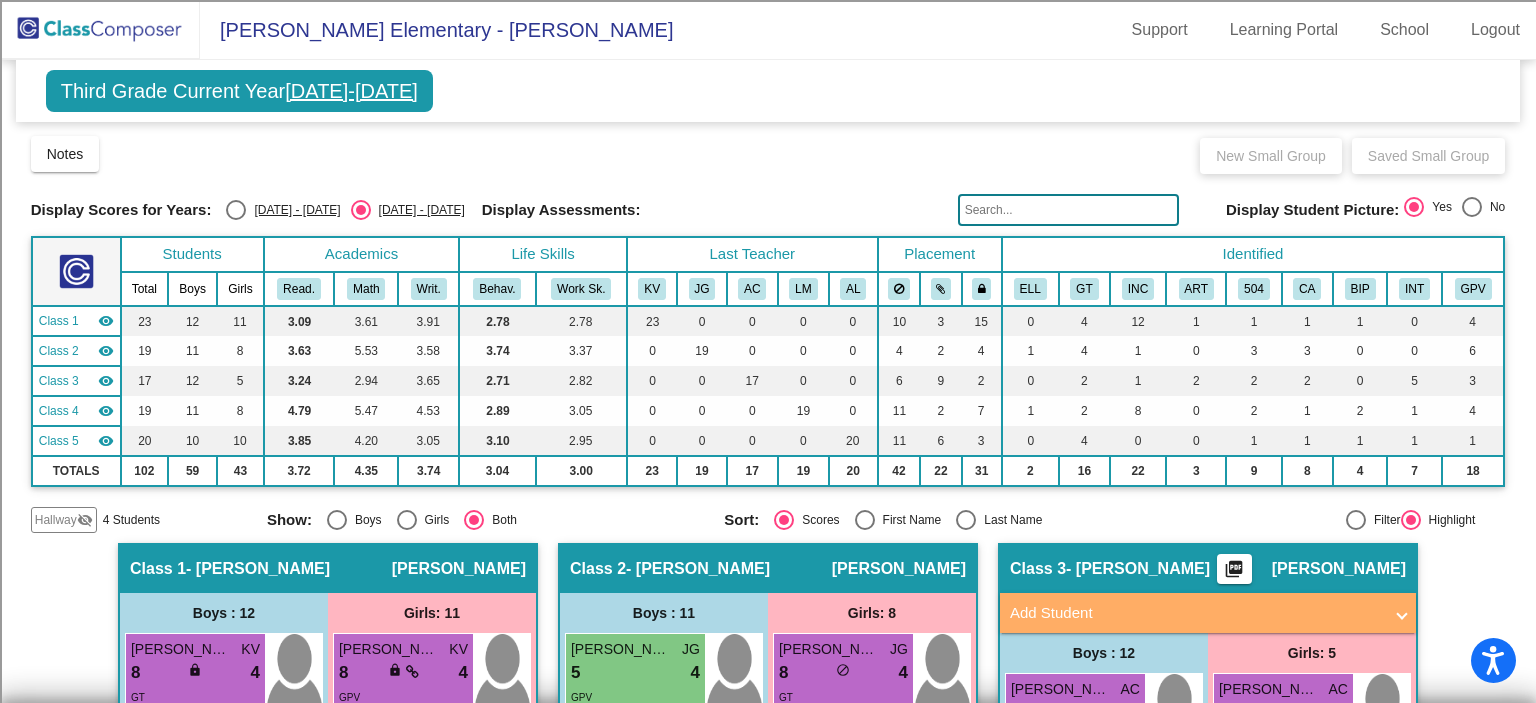 click on "Third Grade Current Year  2024-2025" 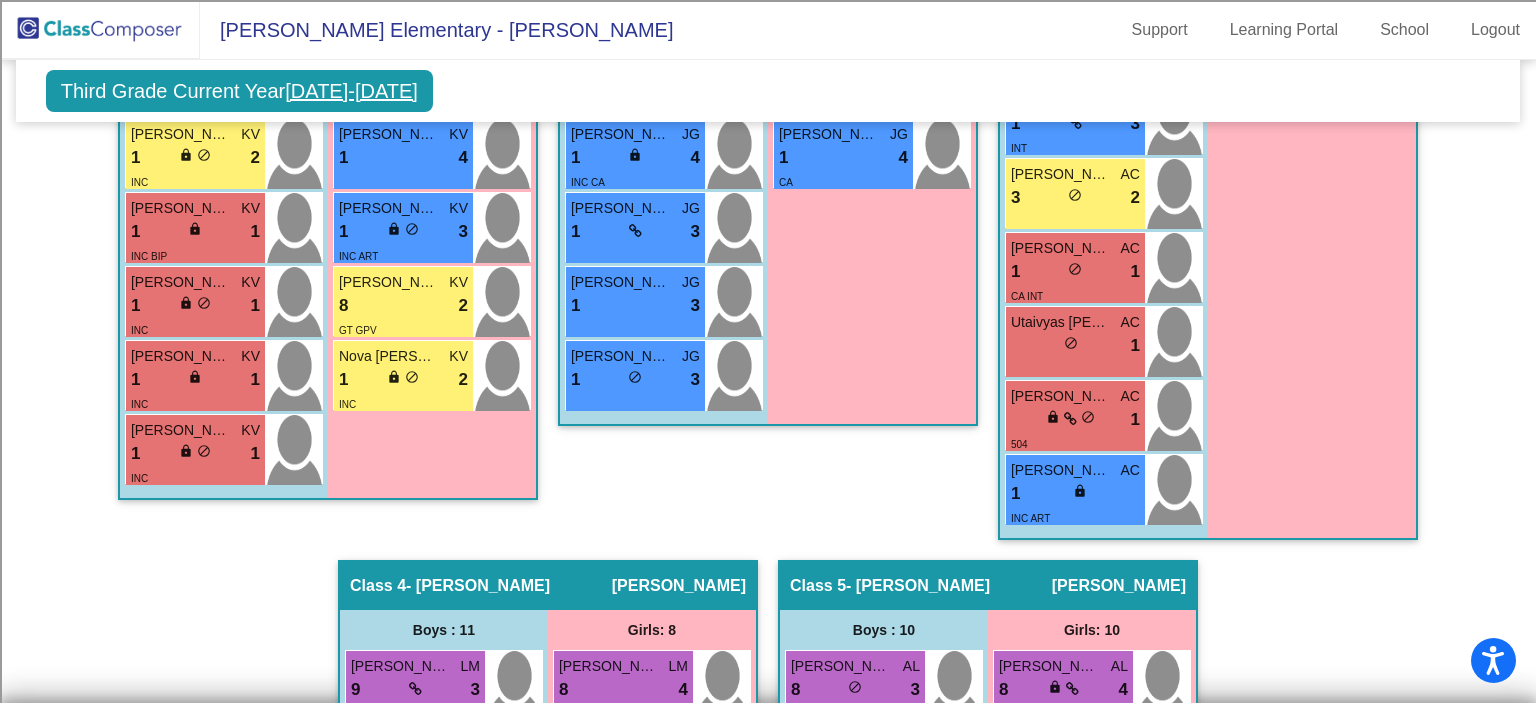 scroll, scrollTop: 1030, scrollLeft: 0, axis: vertical 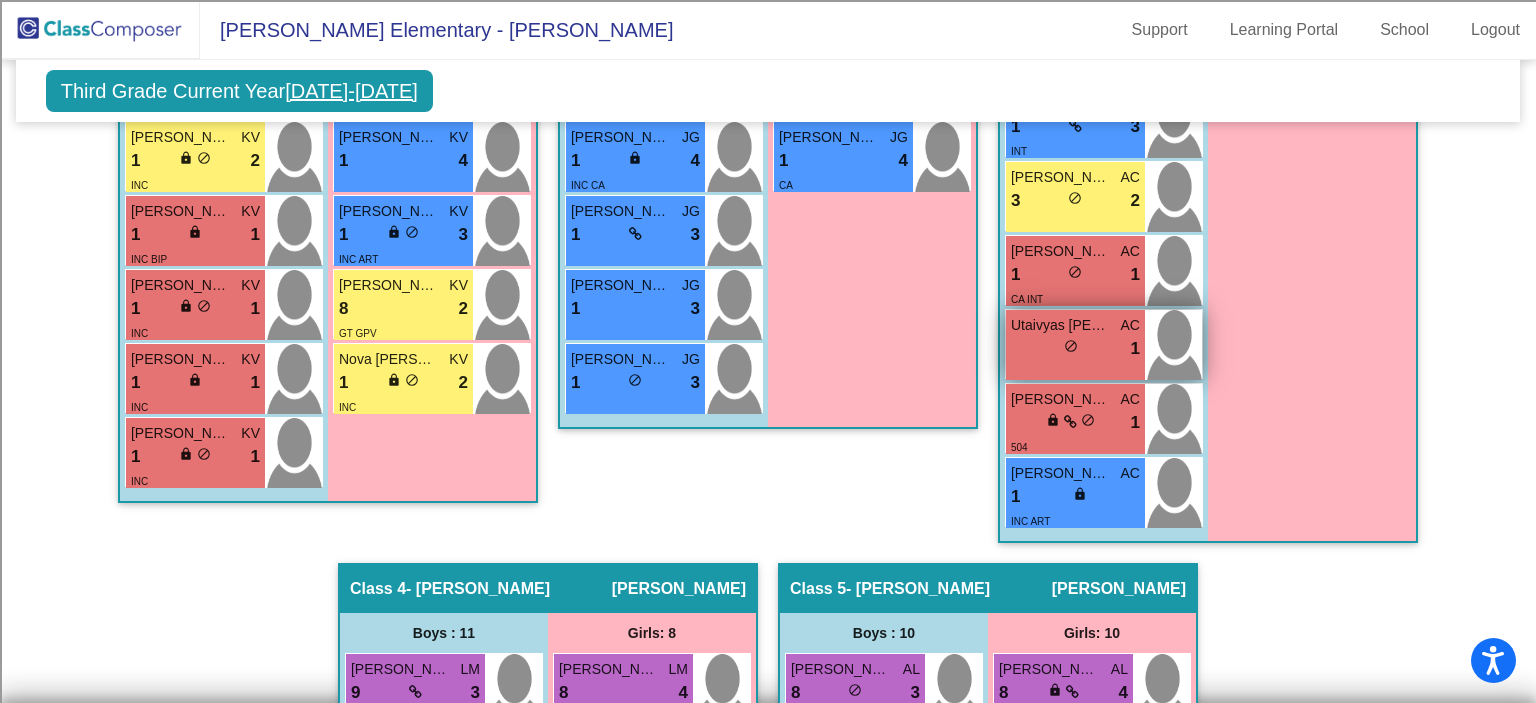 click on "lock do_not_disturb_alt 1" at bounding box center (1075, 349) 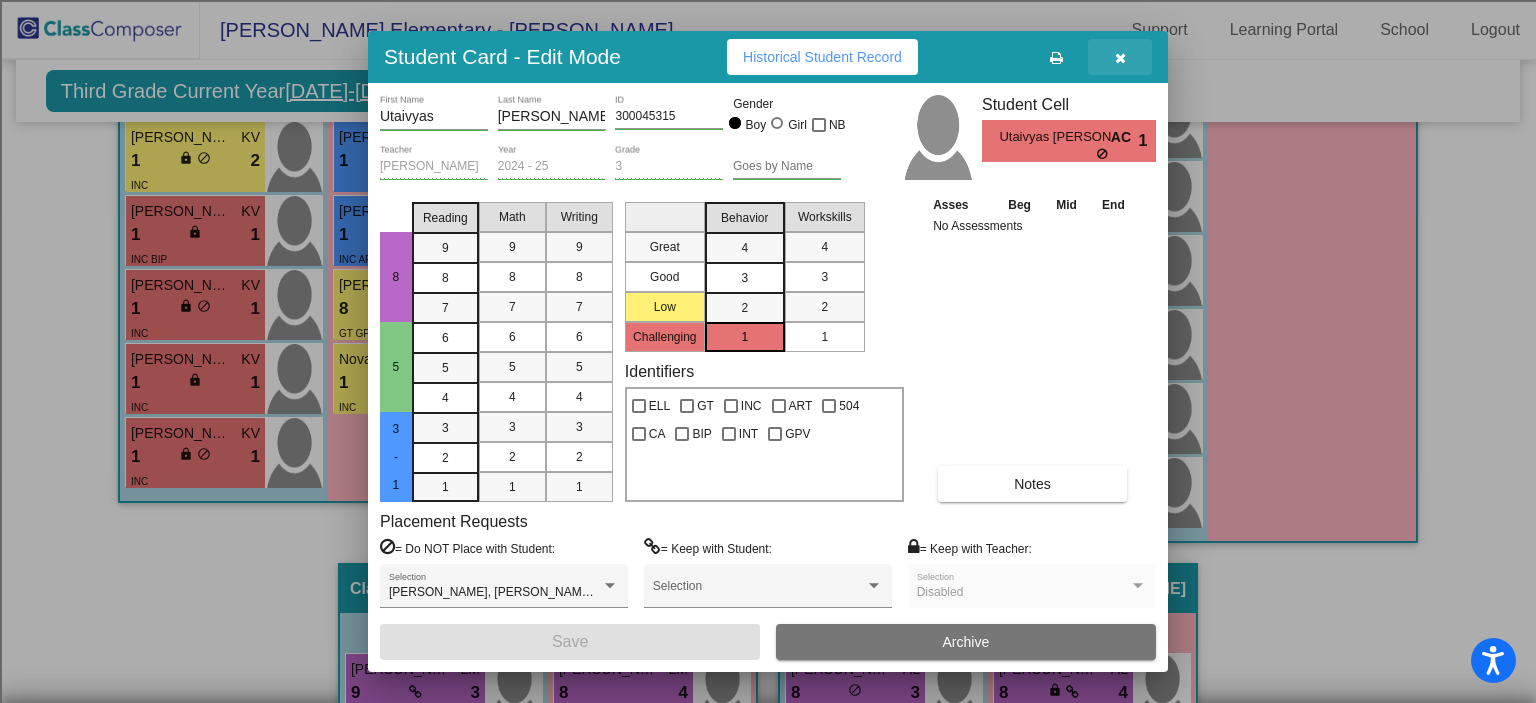 click at bounding box center (1120, 57) 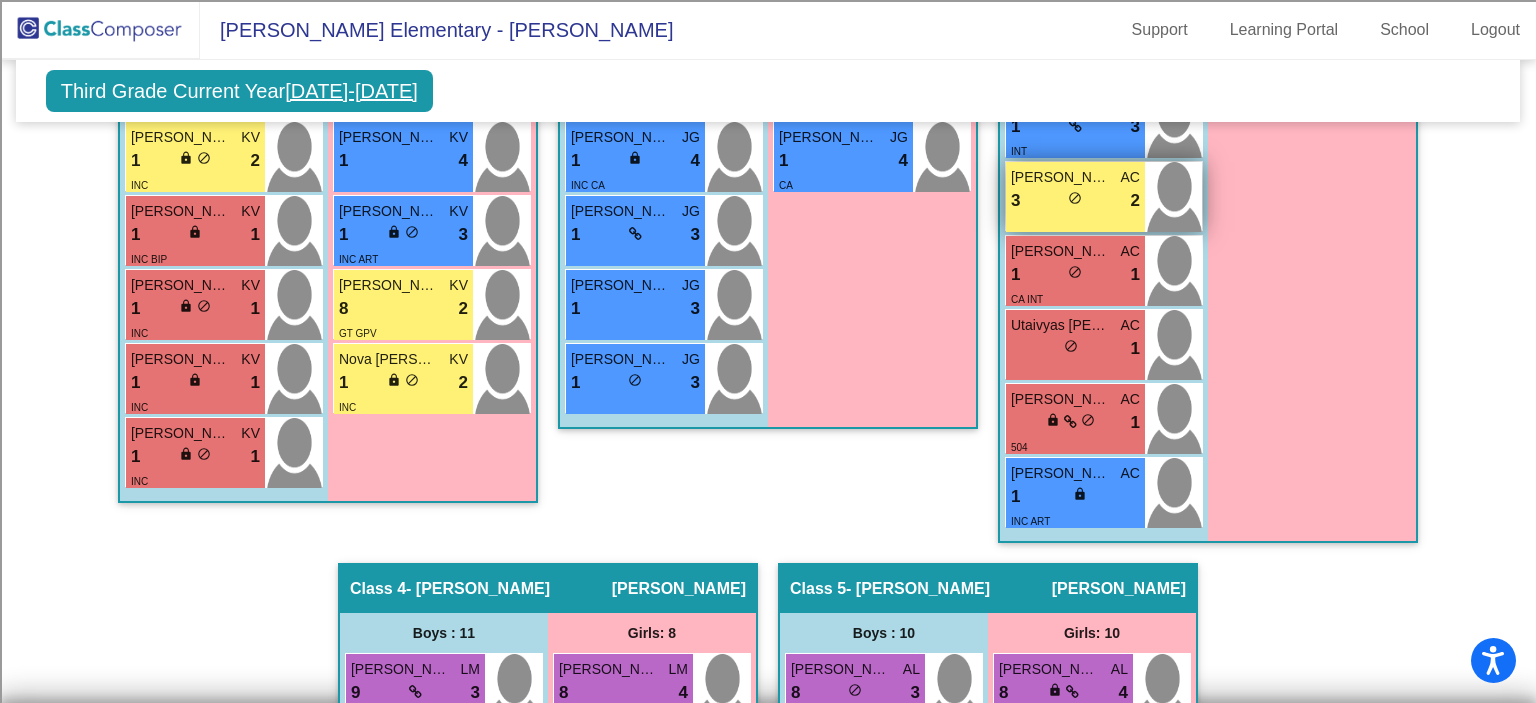 click on "3 lock do_not_disturb_alt 2" at bounding box center (1075, 201) 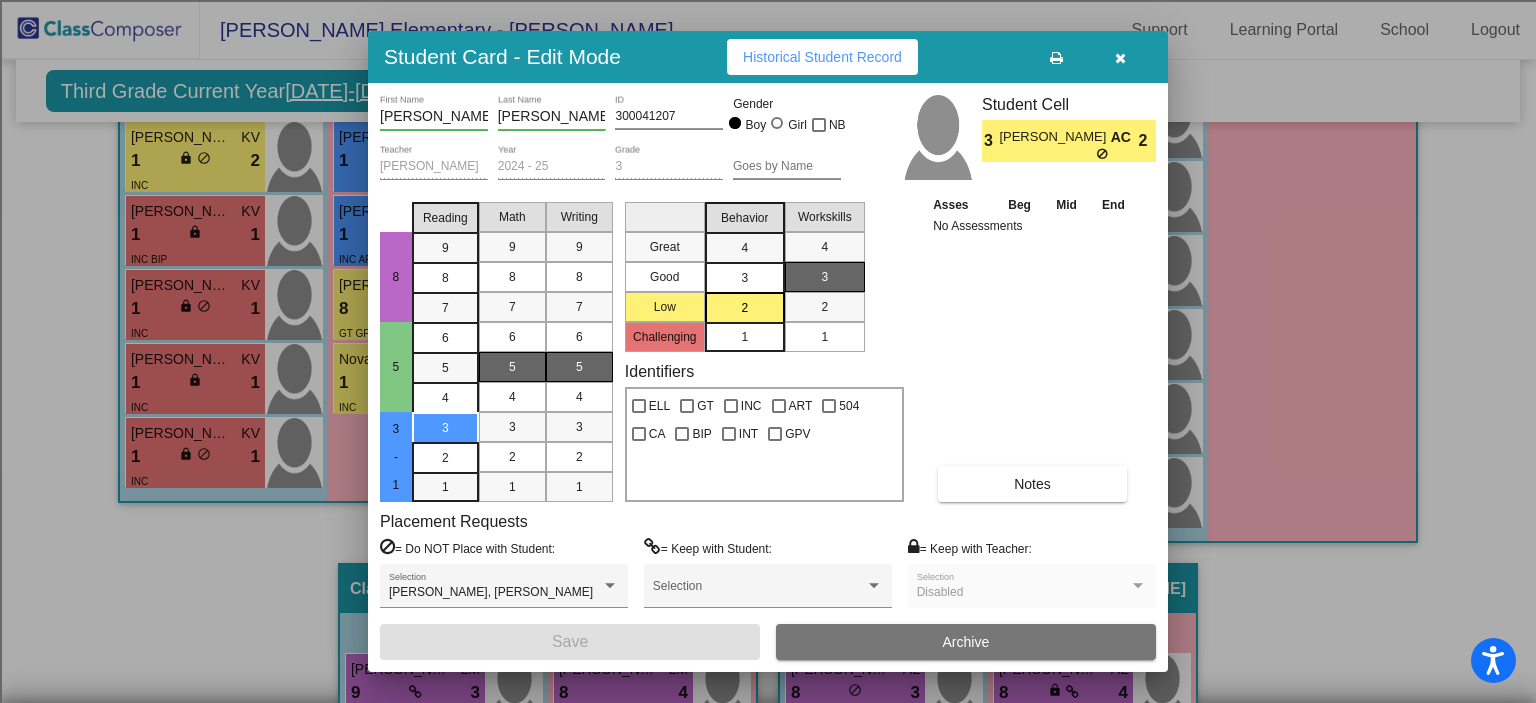 click on "Notes" at bounding box center (1032, 484) 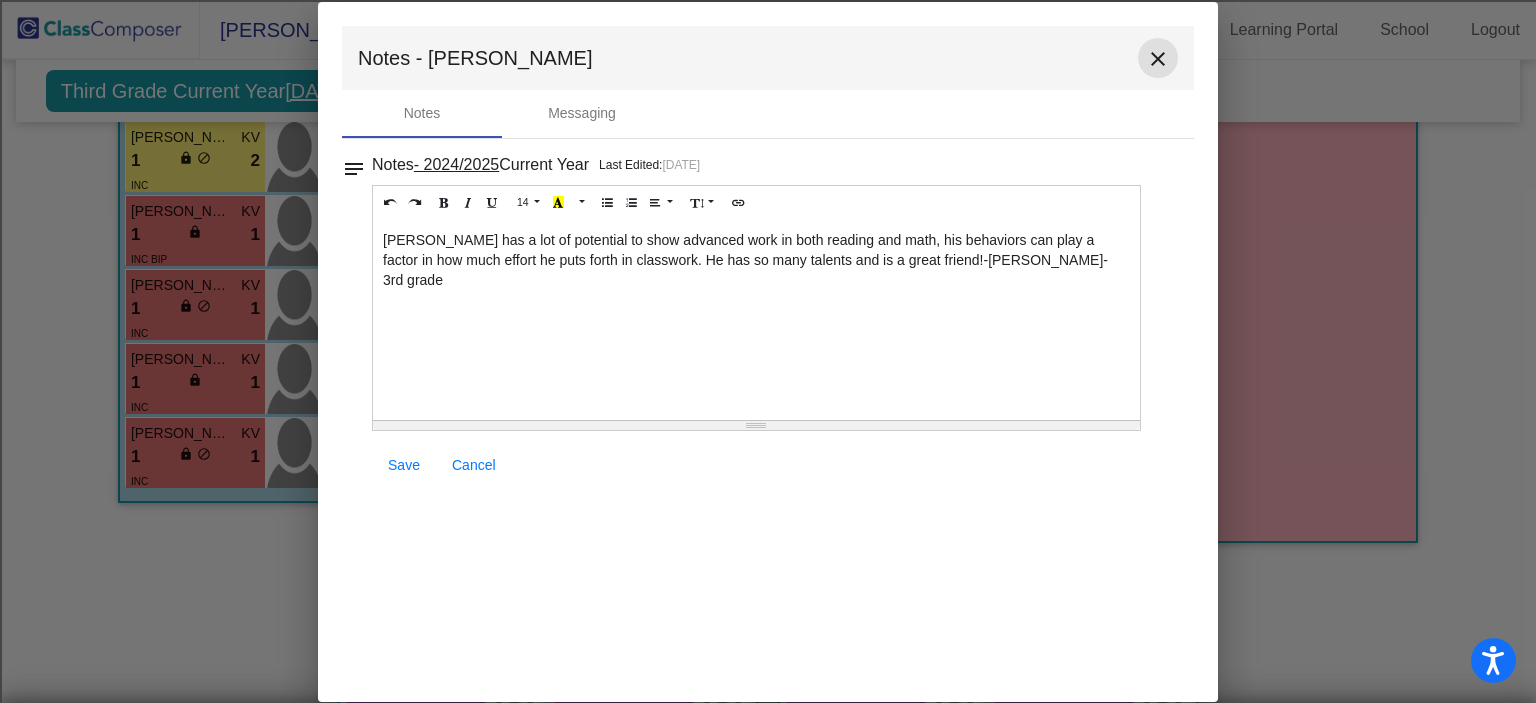 click on "close" at bounding box center [1158, 59] 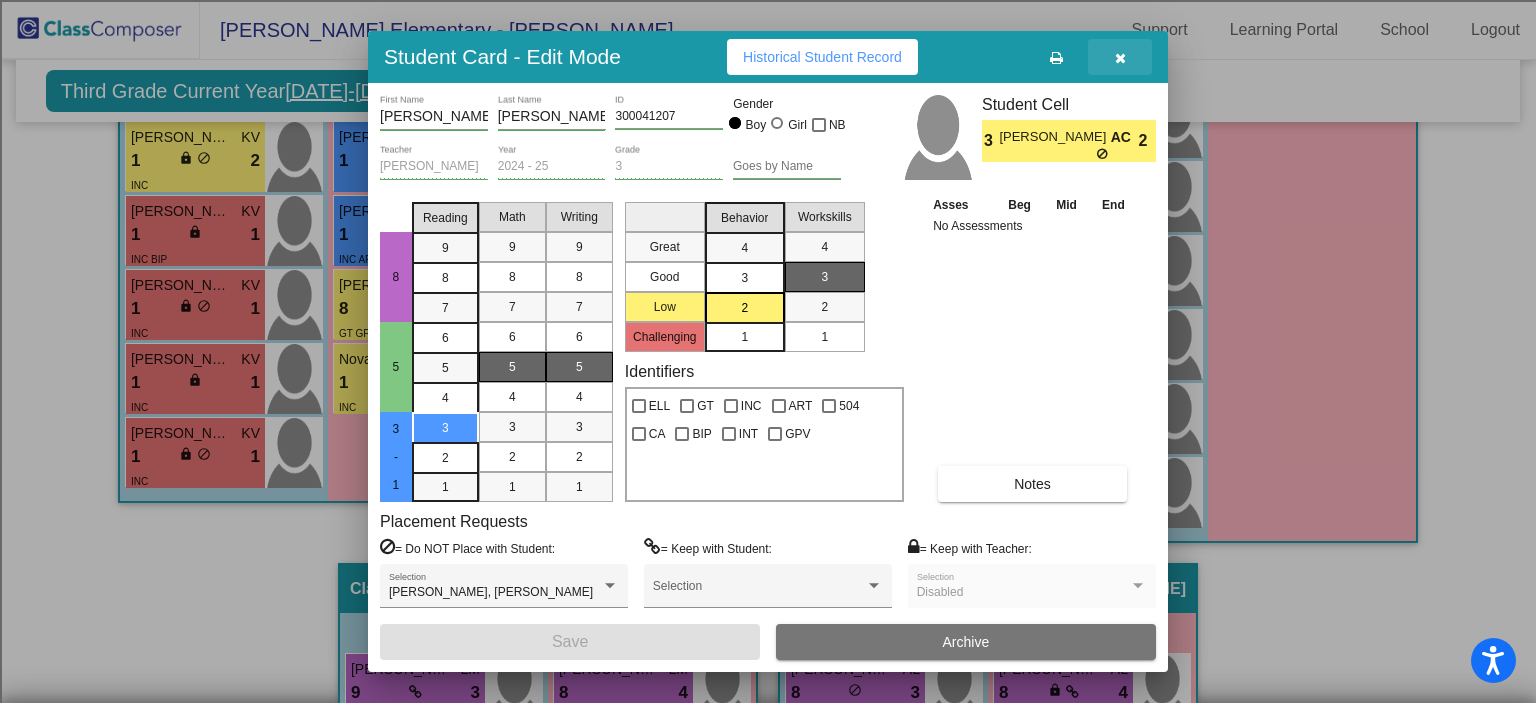 click at bounding box center [1120, 57] 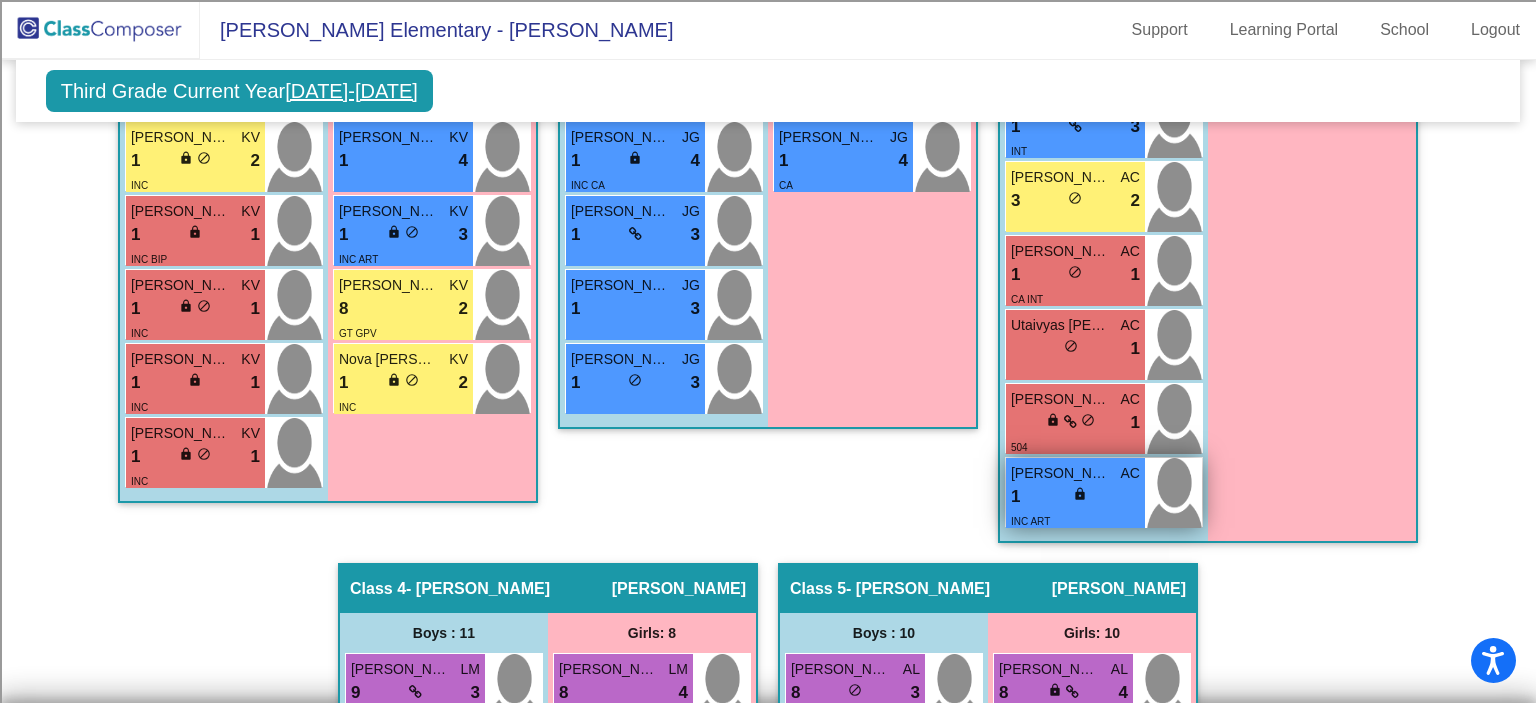 click on "1 lock do_not_disturb_alt" at bounding box center (1075, 497) 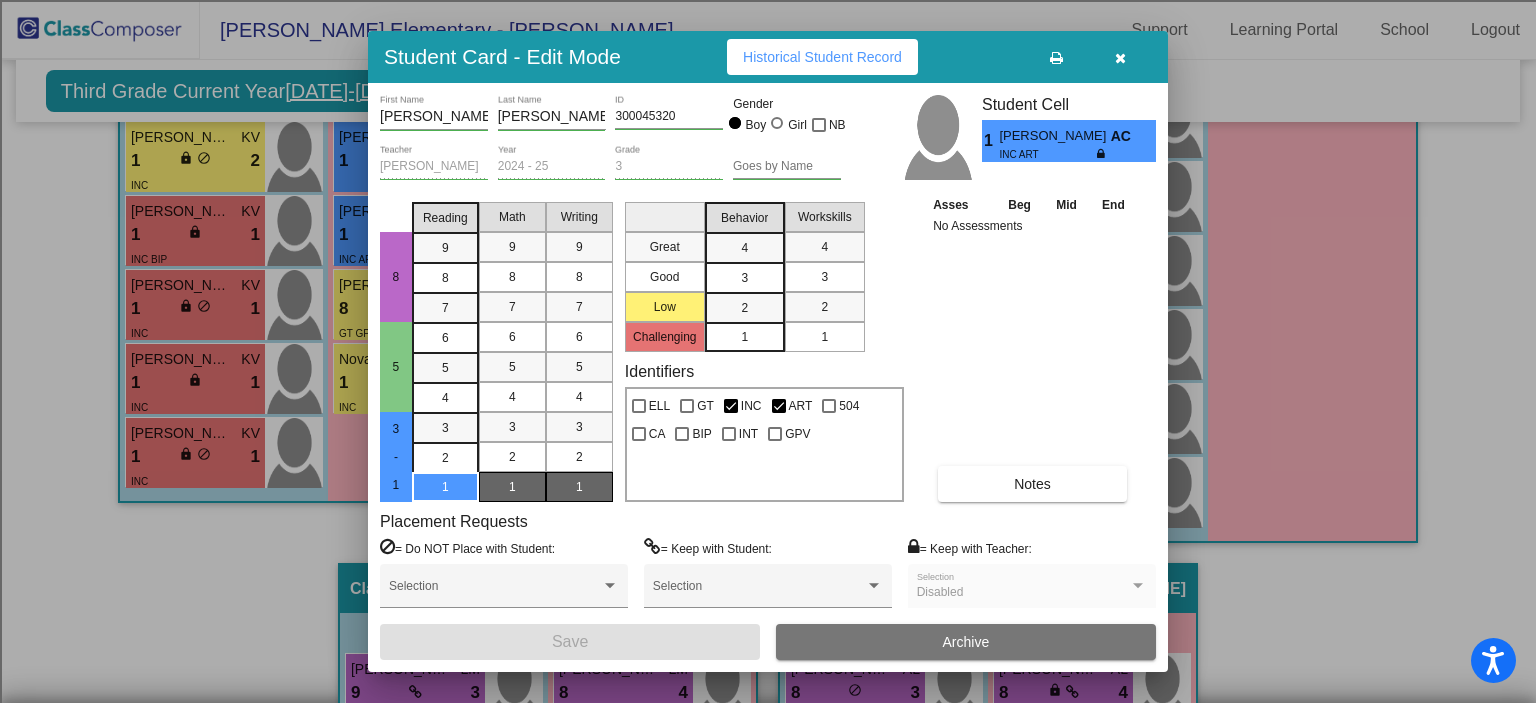 click on "Historical Student Record" at bounding box center (822, 57) 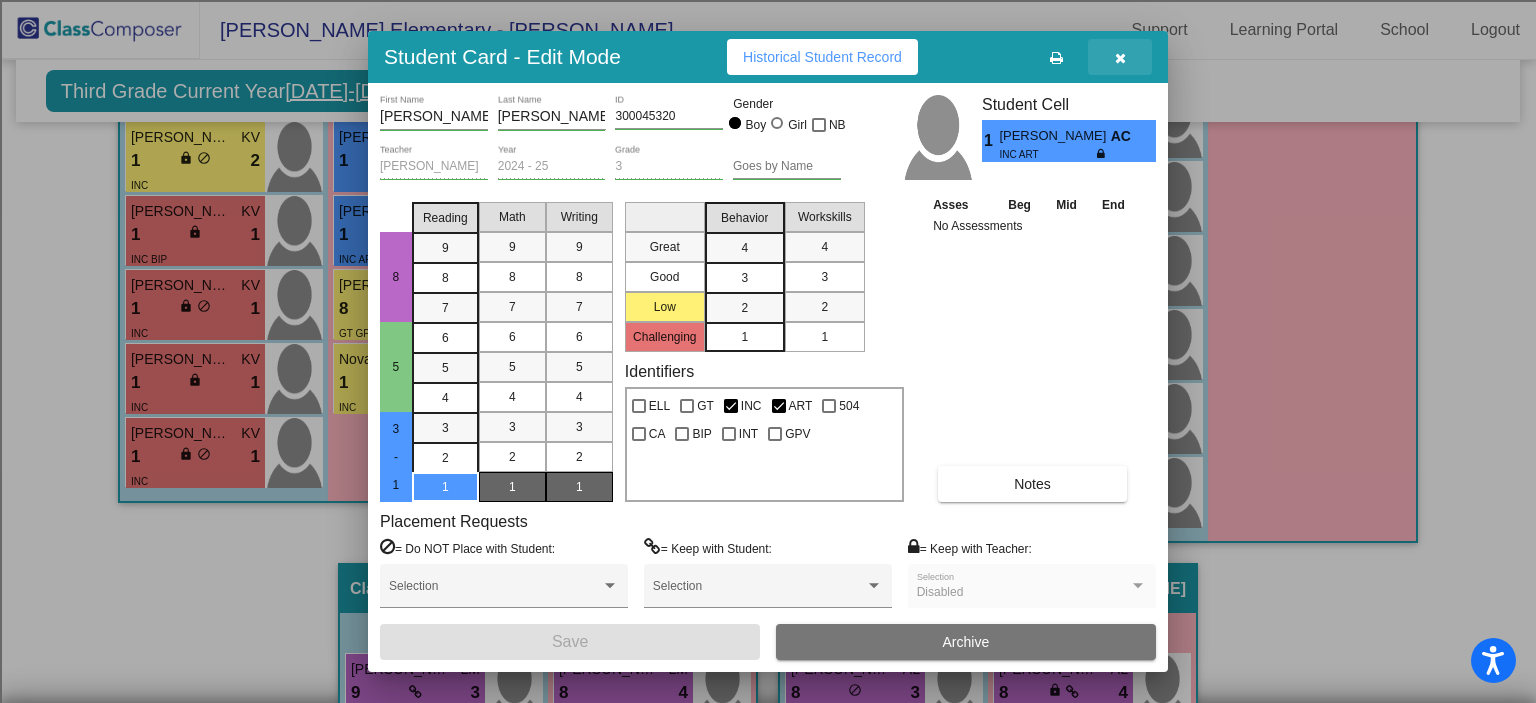 click at bounding box center (1120, 57) 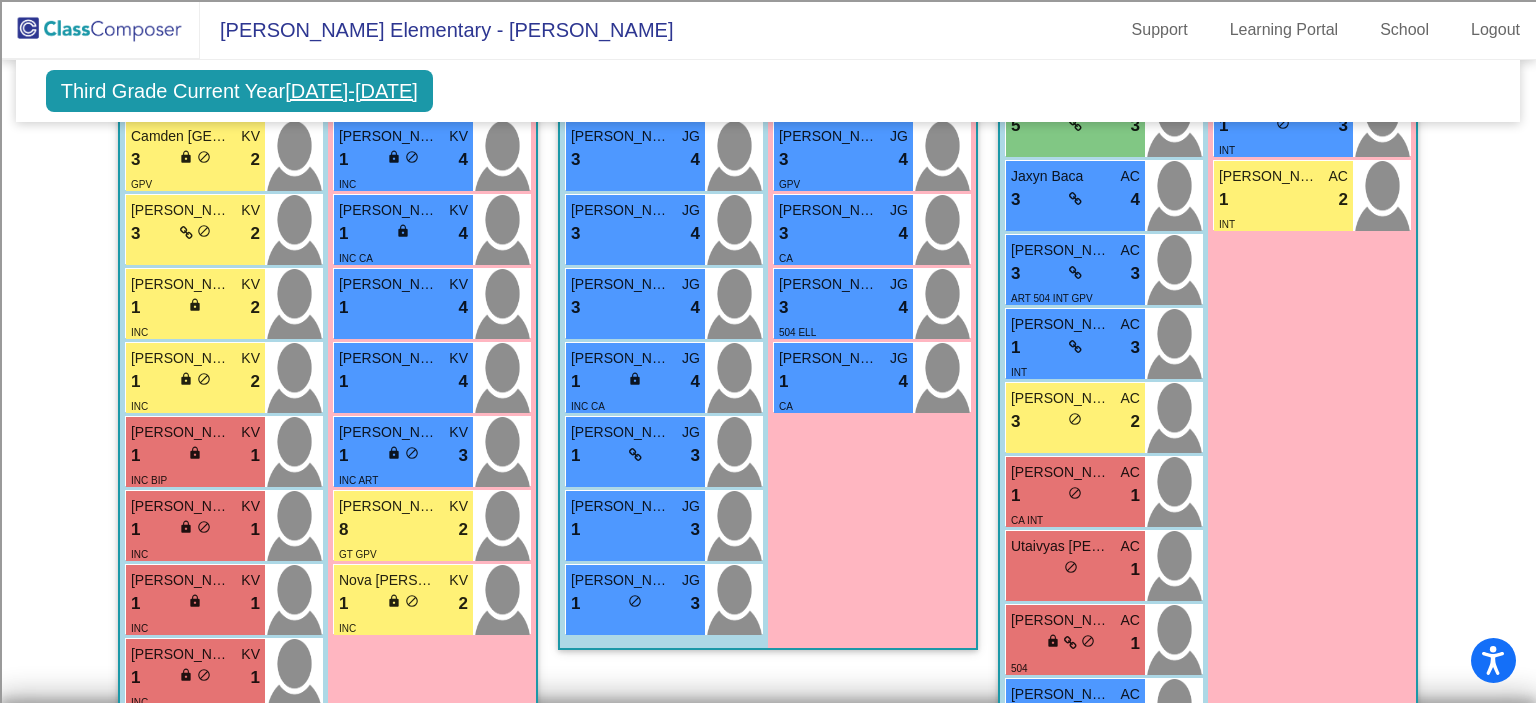 scroll, scrollTop: 806, scrollLeft: 0, axis: vertical 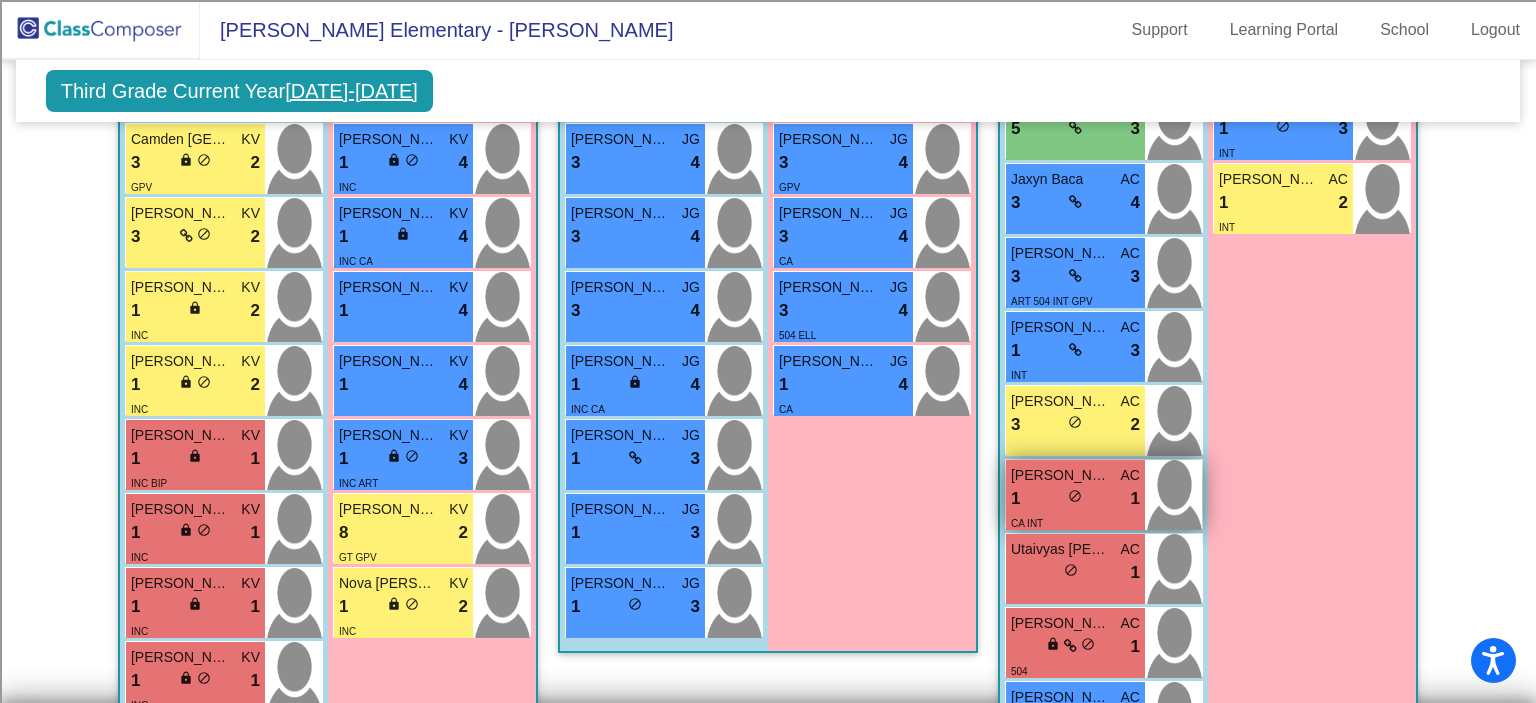 click on "CA INT" at bounding box center (1075, 522) 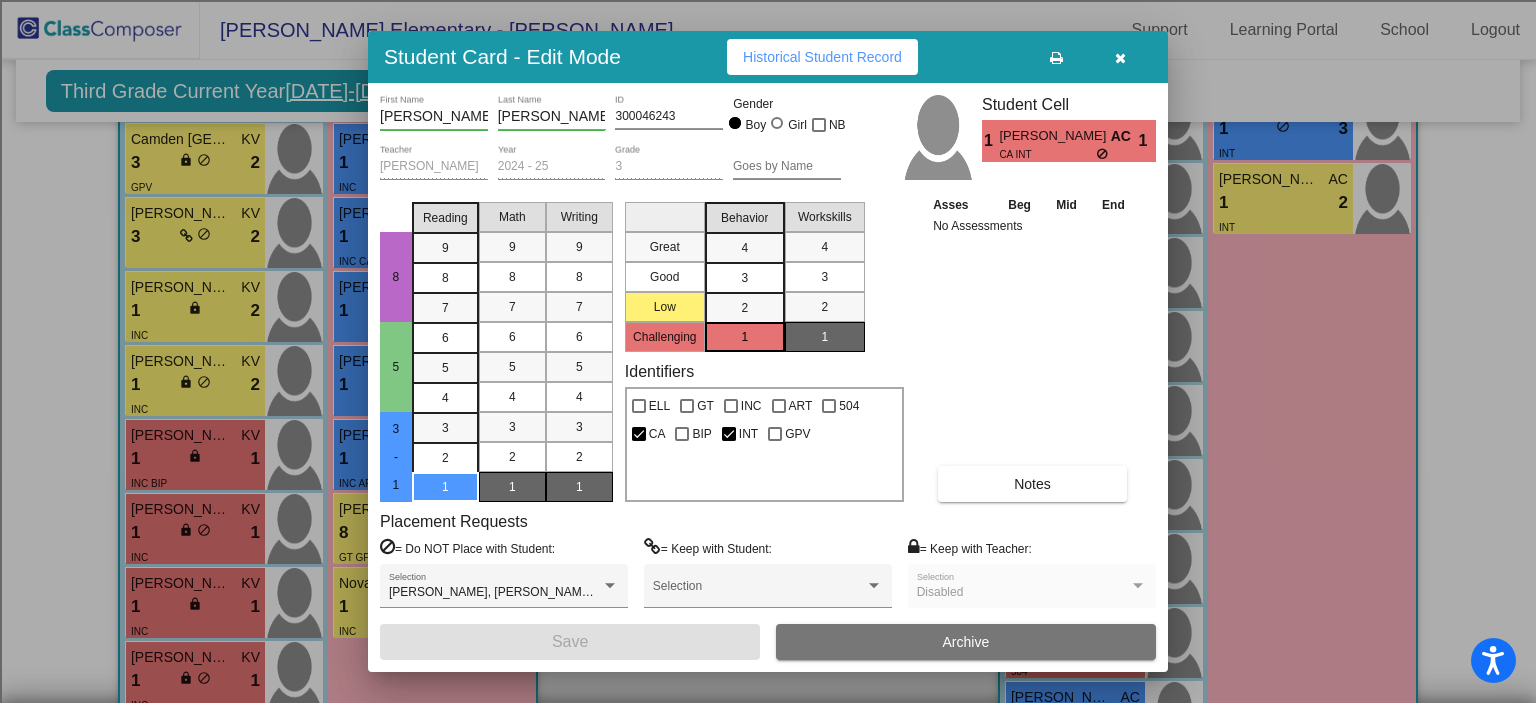click on "Historical Student Record" 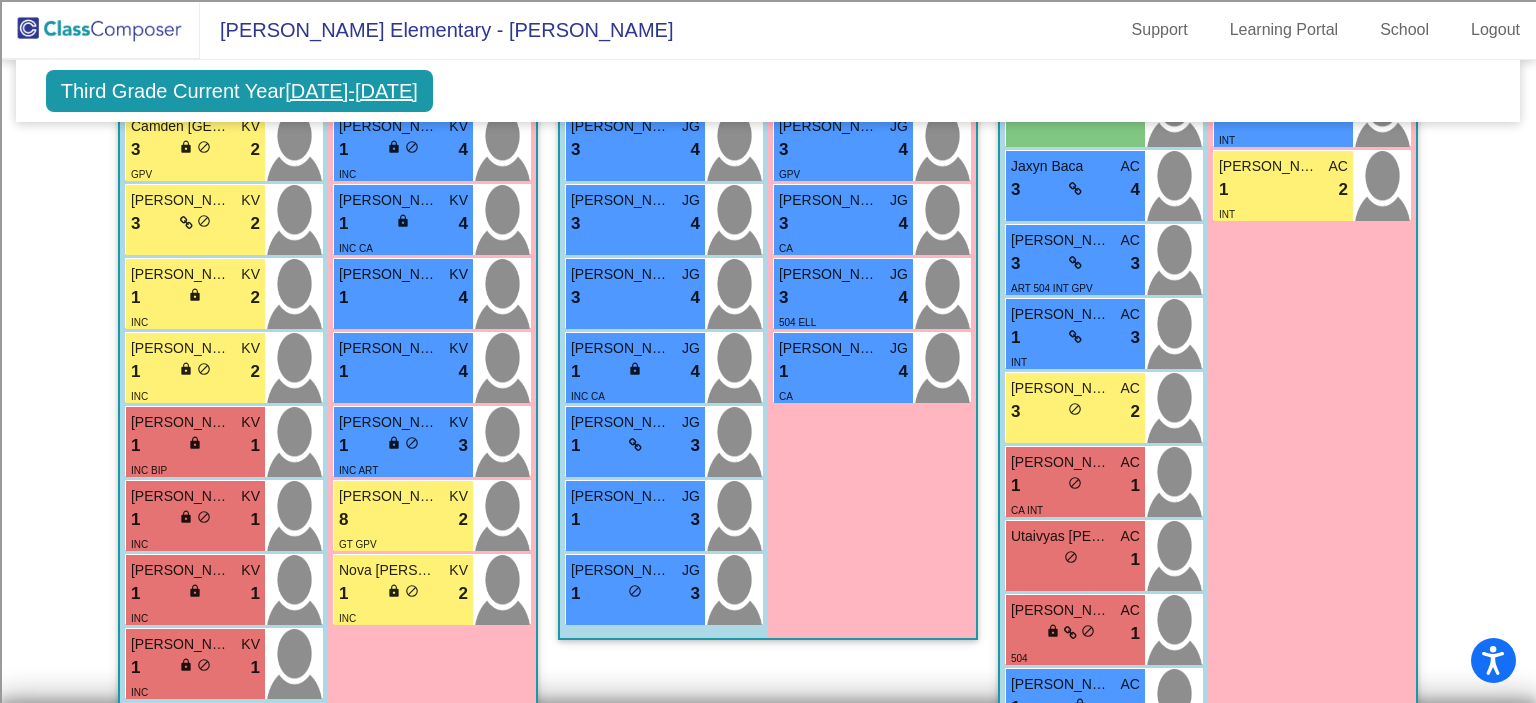 scroll, scrollTop: 824, scrollLeft: 0, axis: vertical 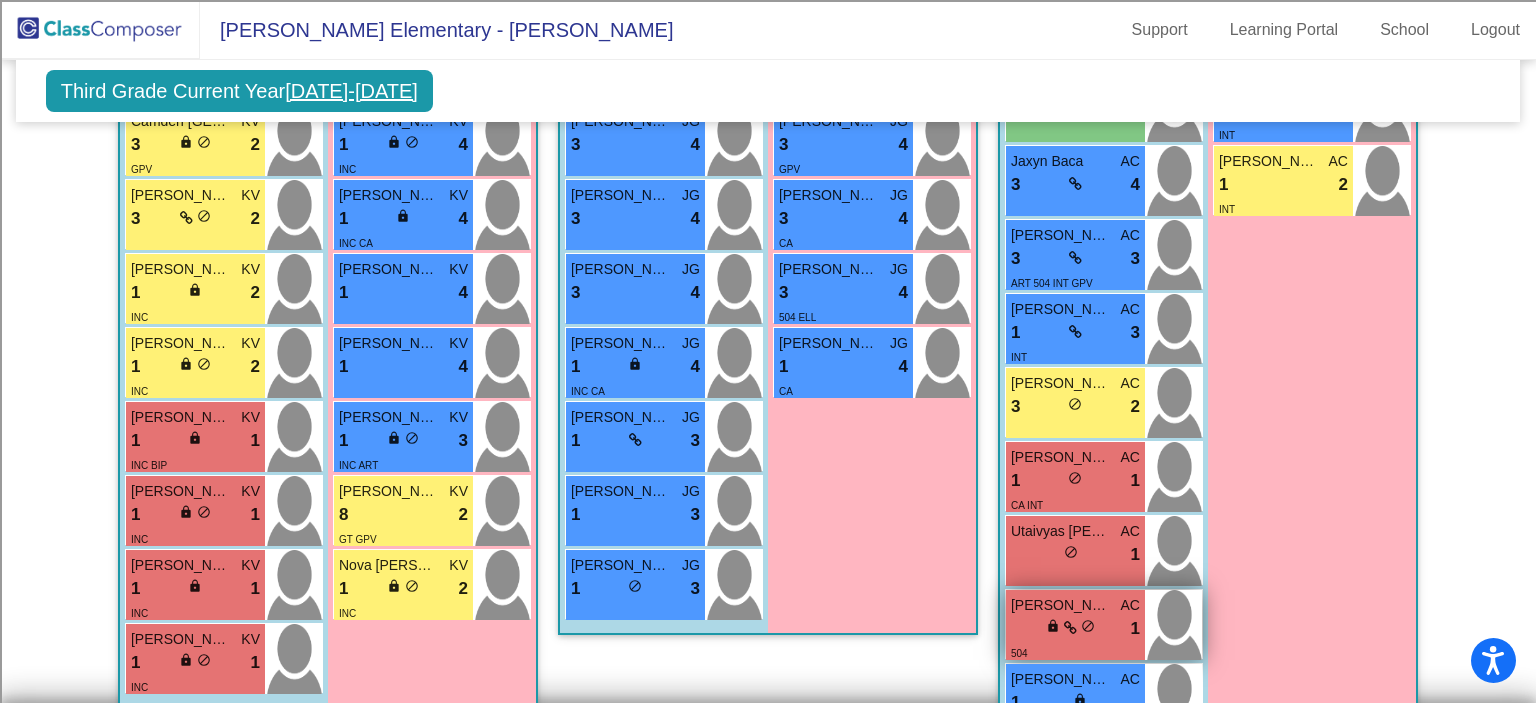 click on "lock do_not_disturb_alt 1" at bounding box center [1075, 629] 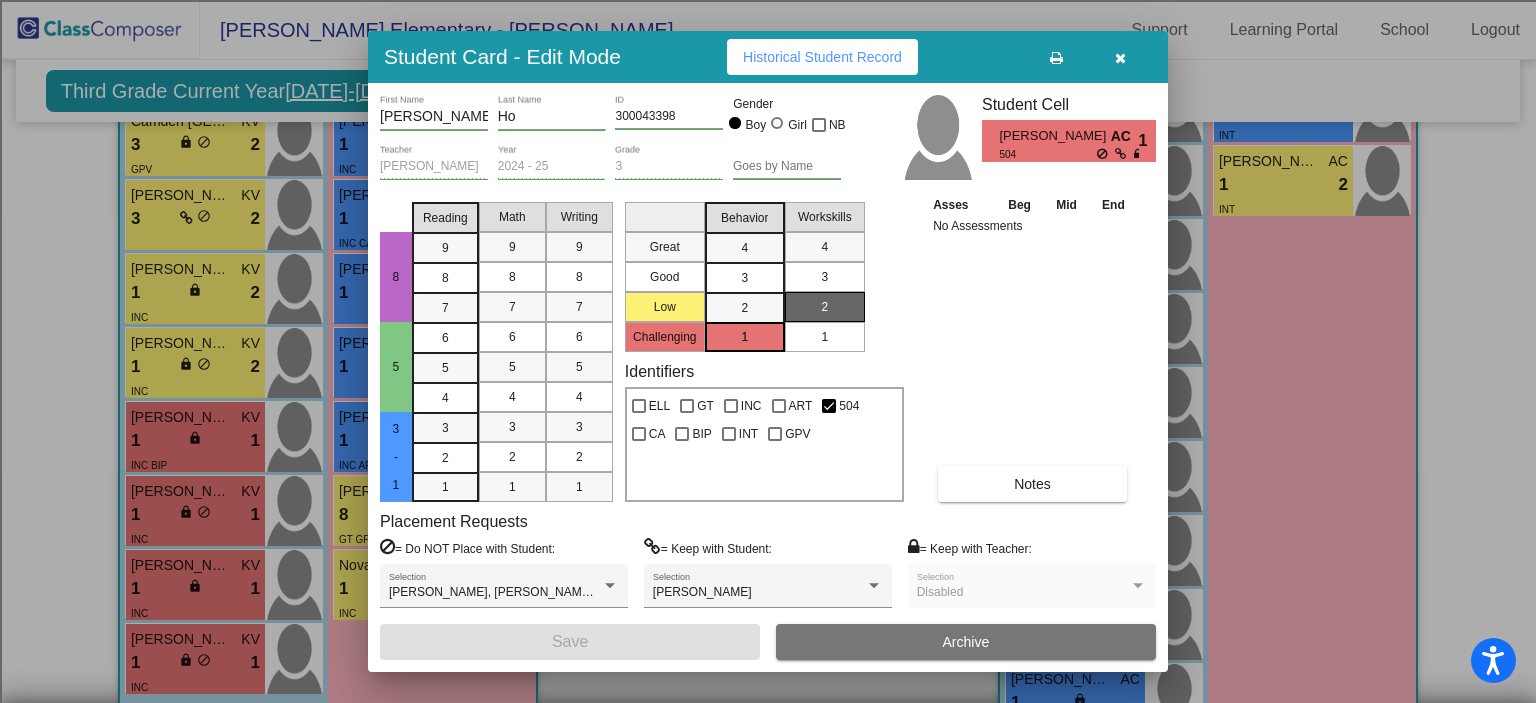 click on "Historical Student Record" at bounding box center [822, 57] 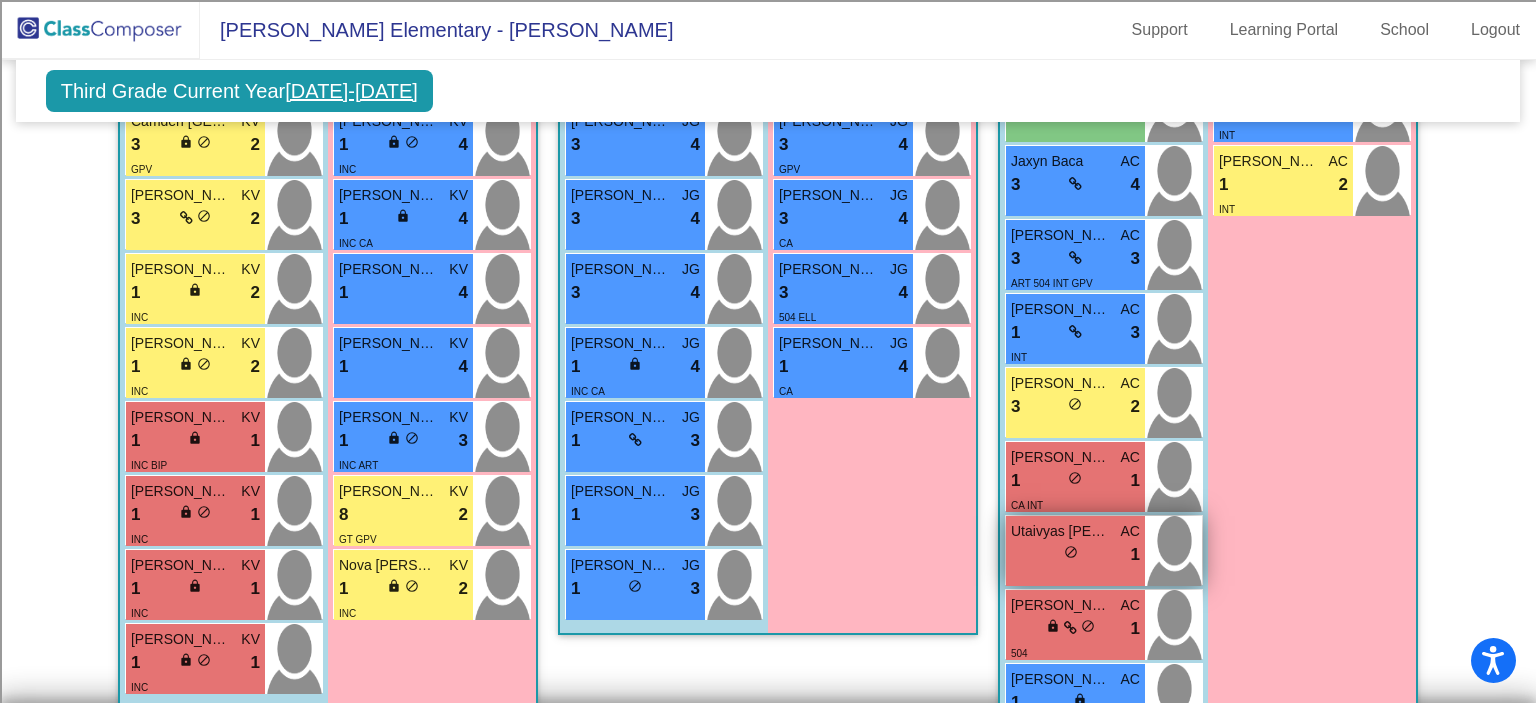 click on "lock do_not_disturb_alt 1" at bounding box center [1075, 555] 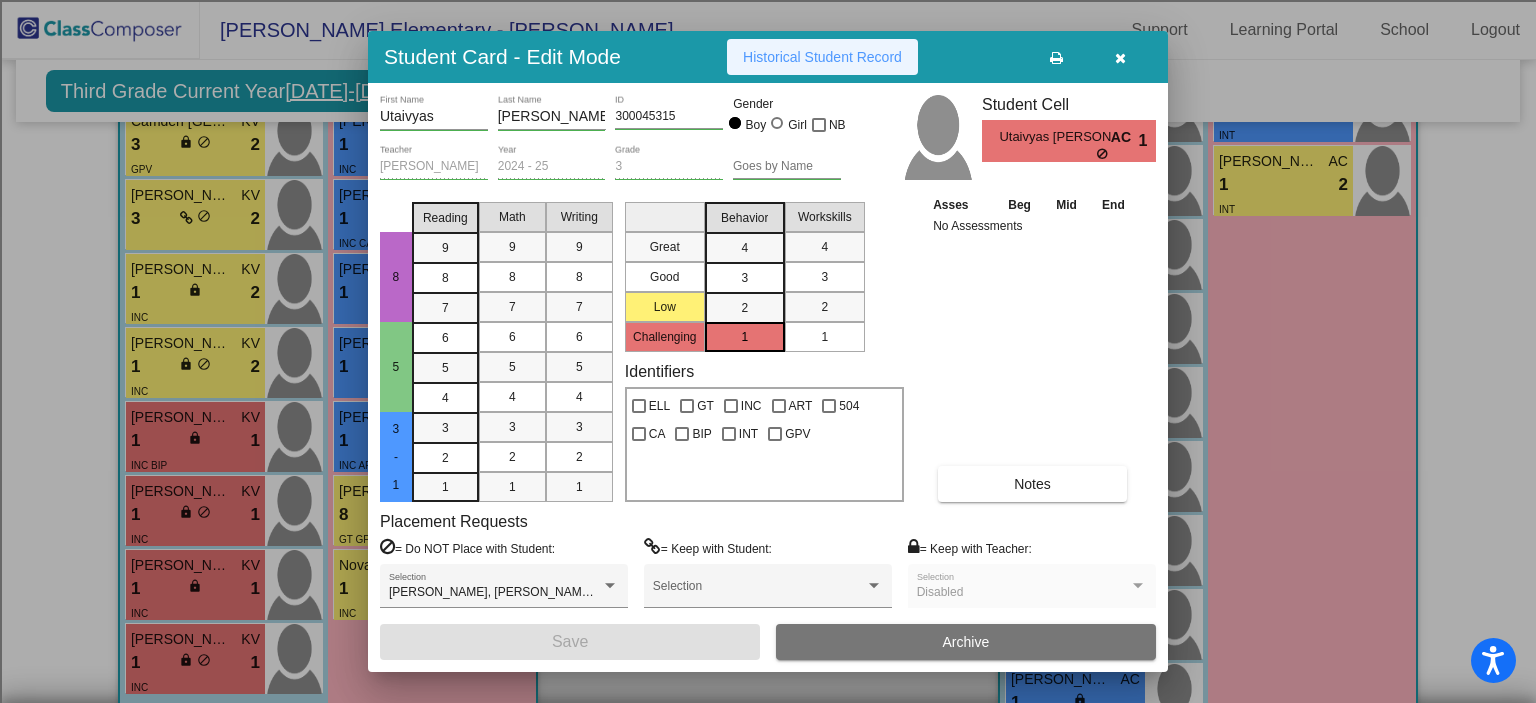 click on "Historical Student Record" at bounding box center (822, 57) 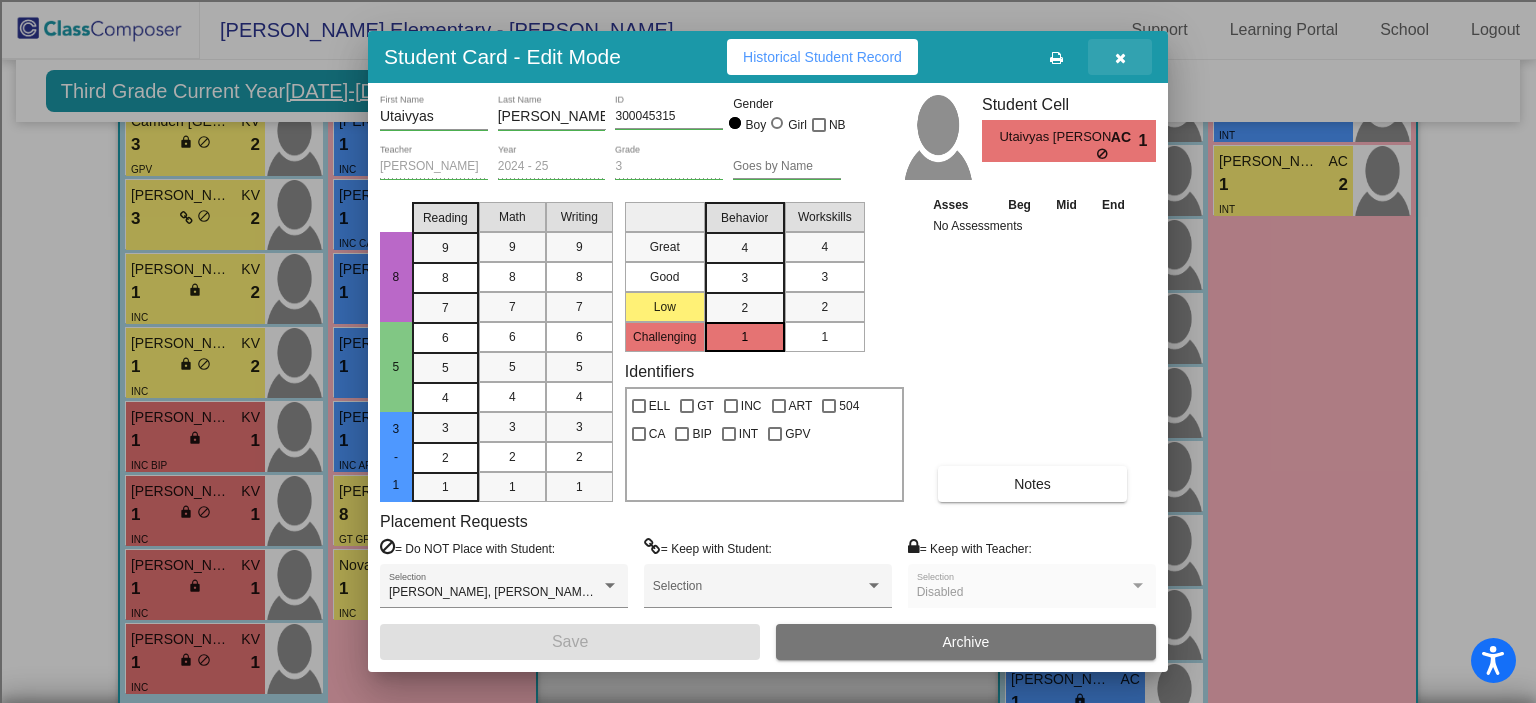 click at bounding box center (1120, 58) 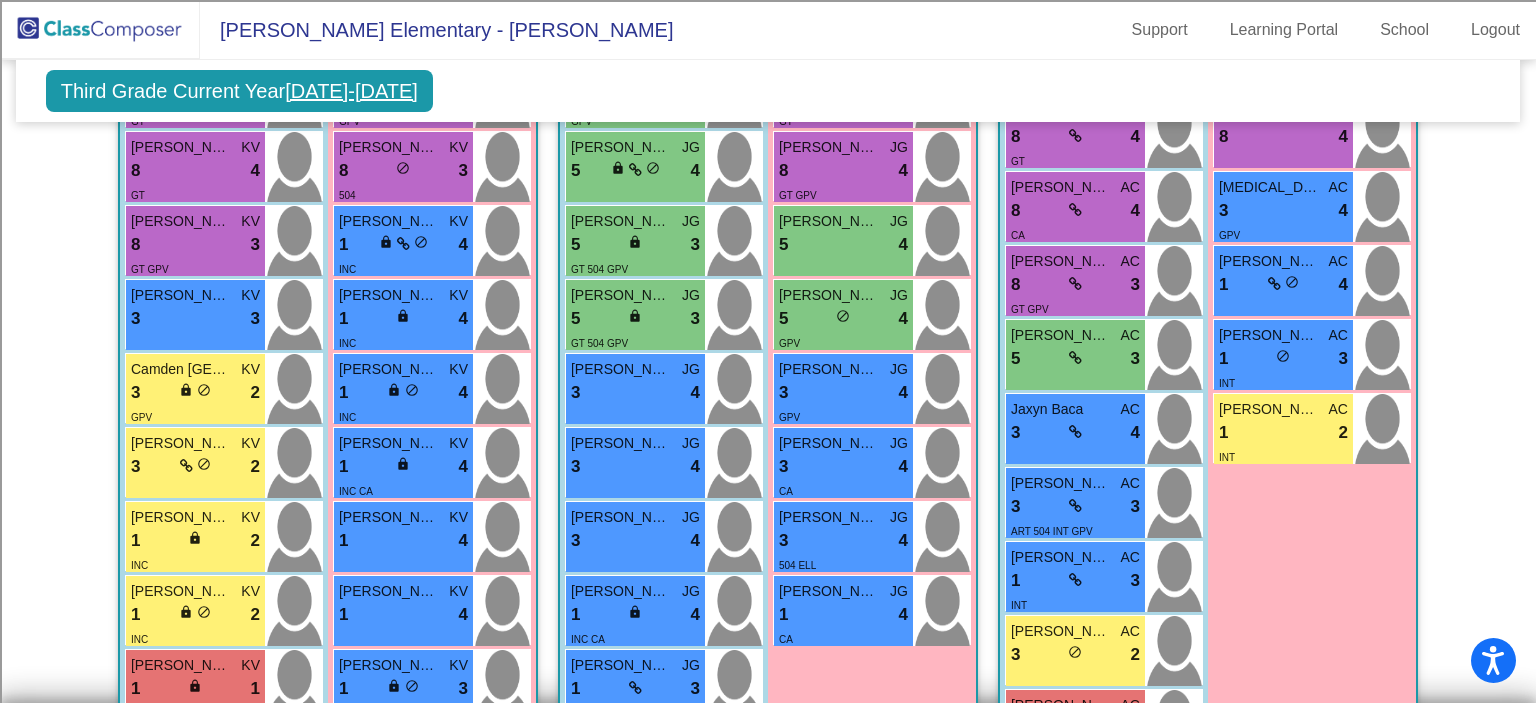 scroll, scrollTop: 558, scrollLeft: 0, axis: vertical 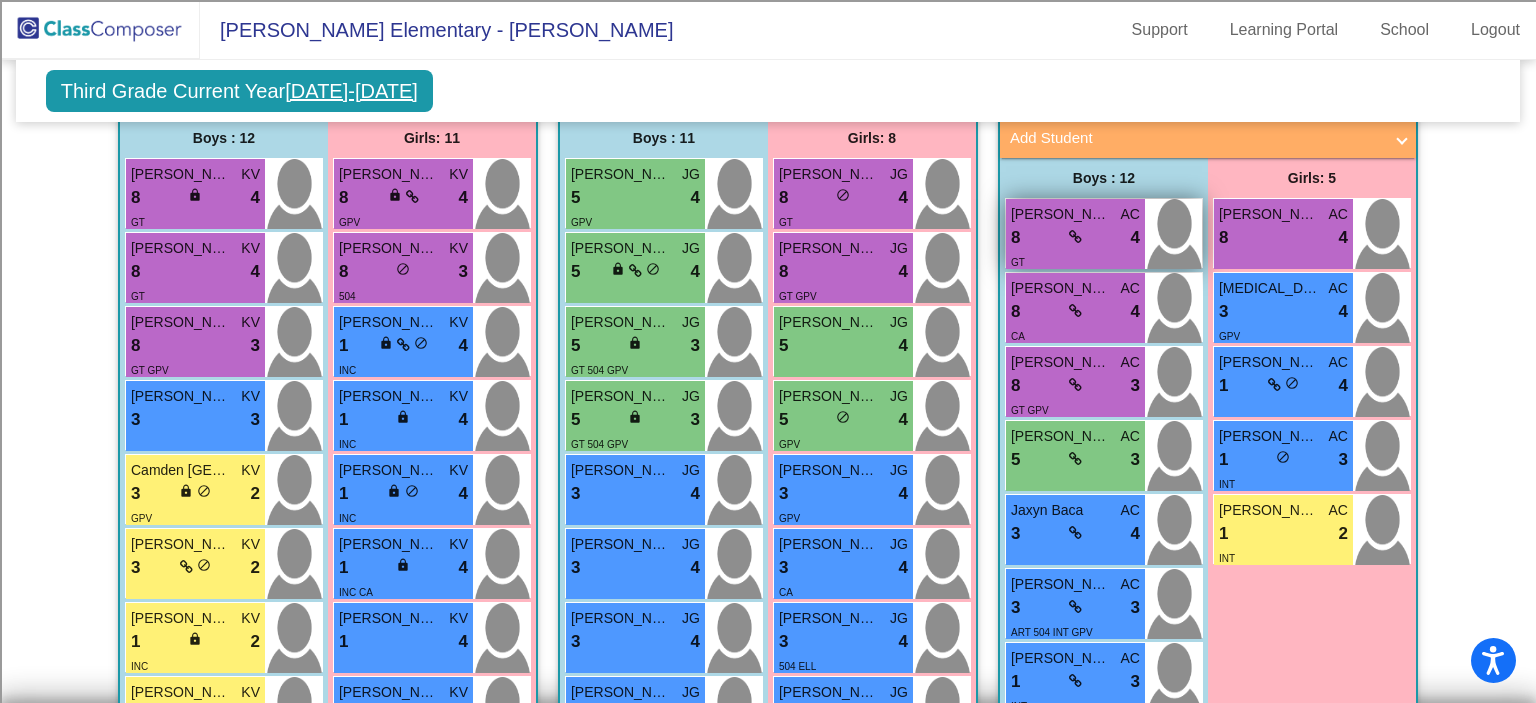 click on "8 lock do_not_disturb_alt 4" at bounding box center (1075, 238) 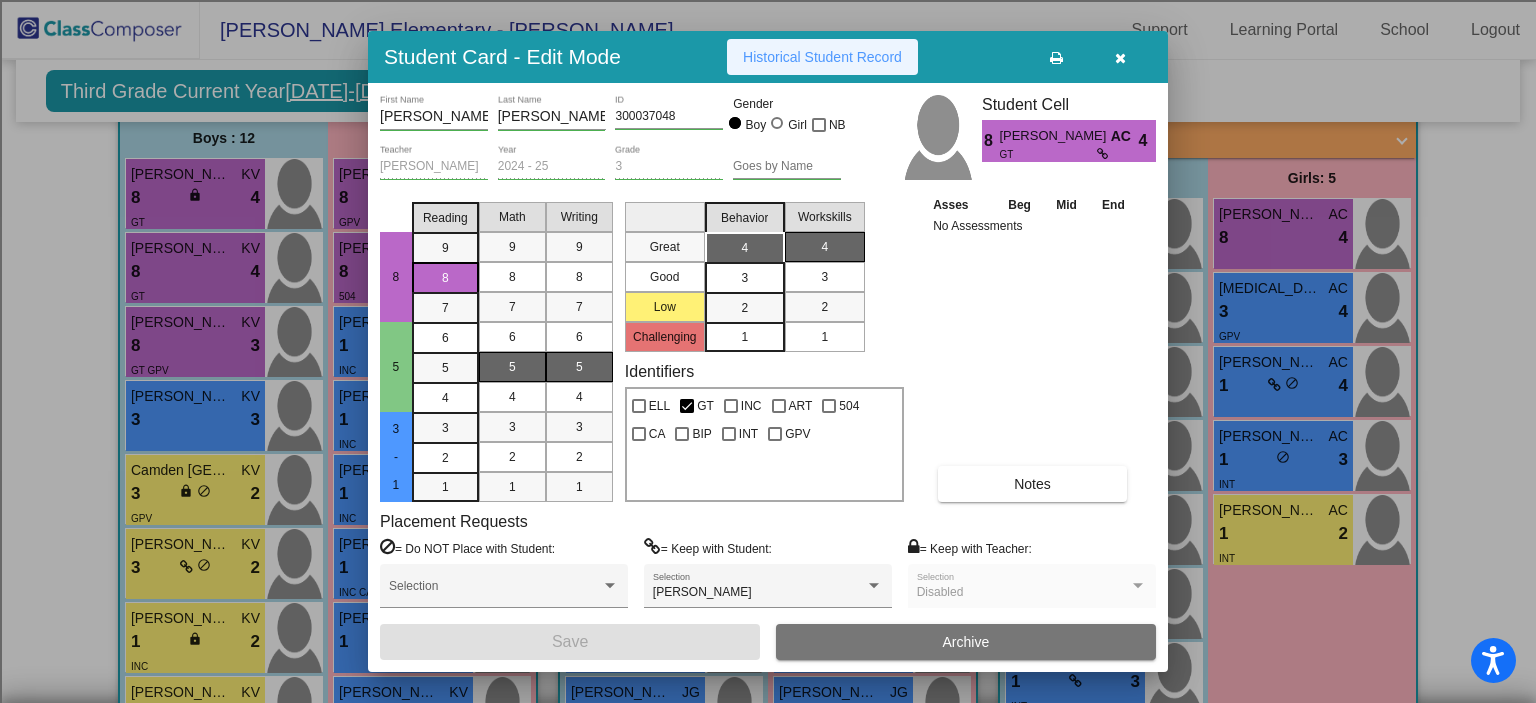 click on "Historical Student Record" at bounding box center [822, 57] 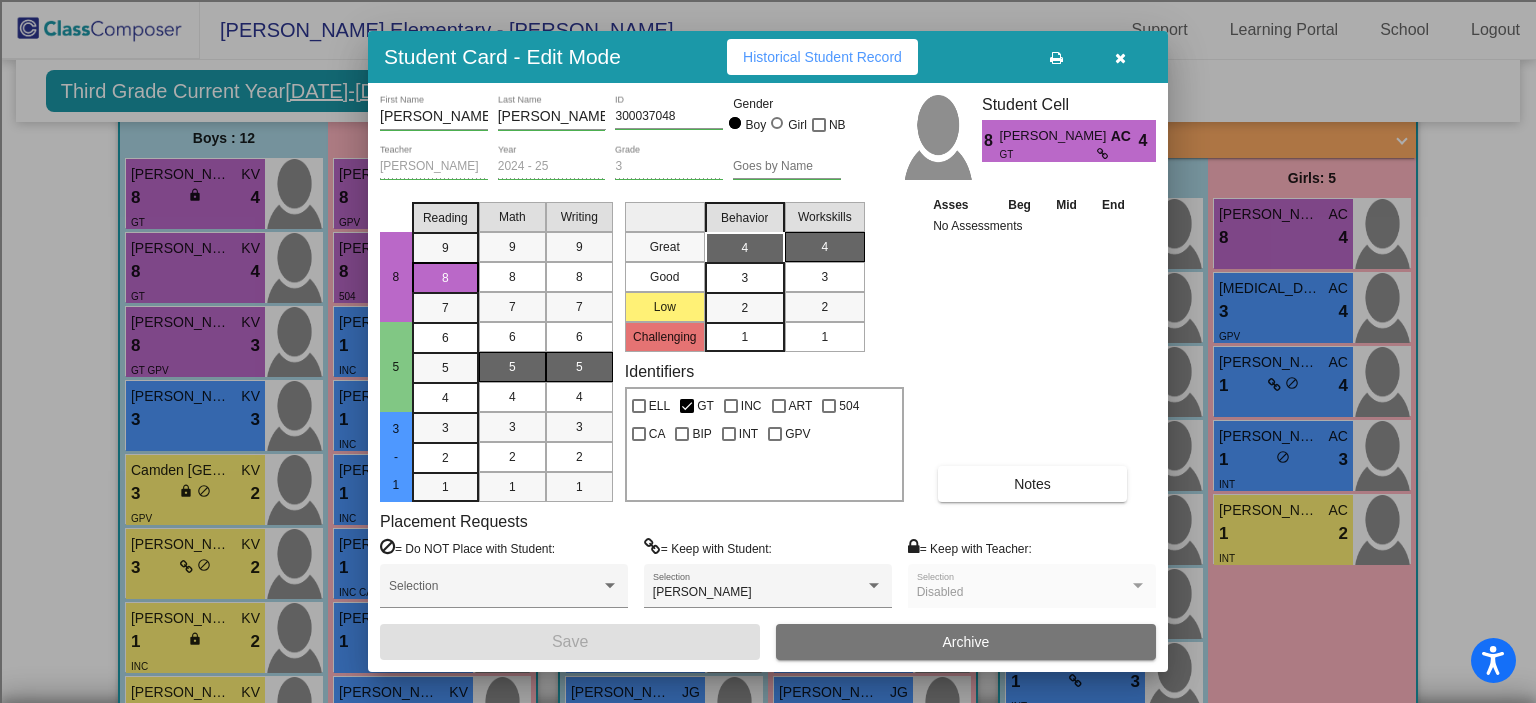 click at bounding box center [1120, 57] 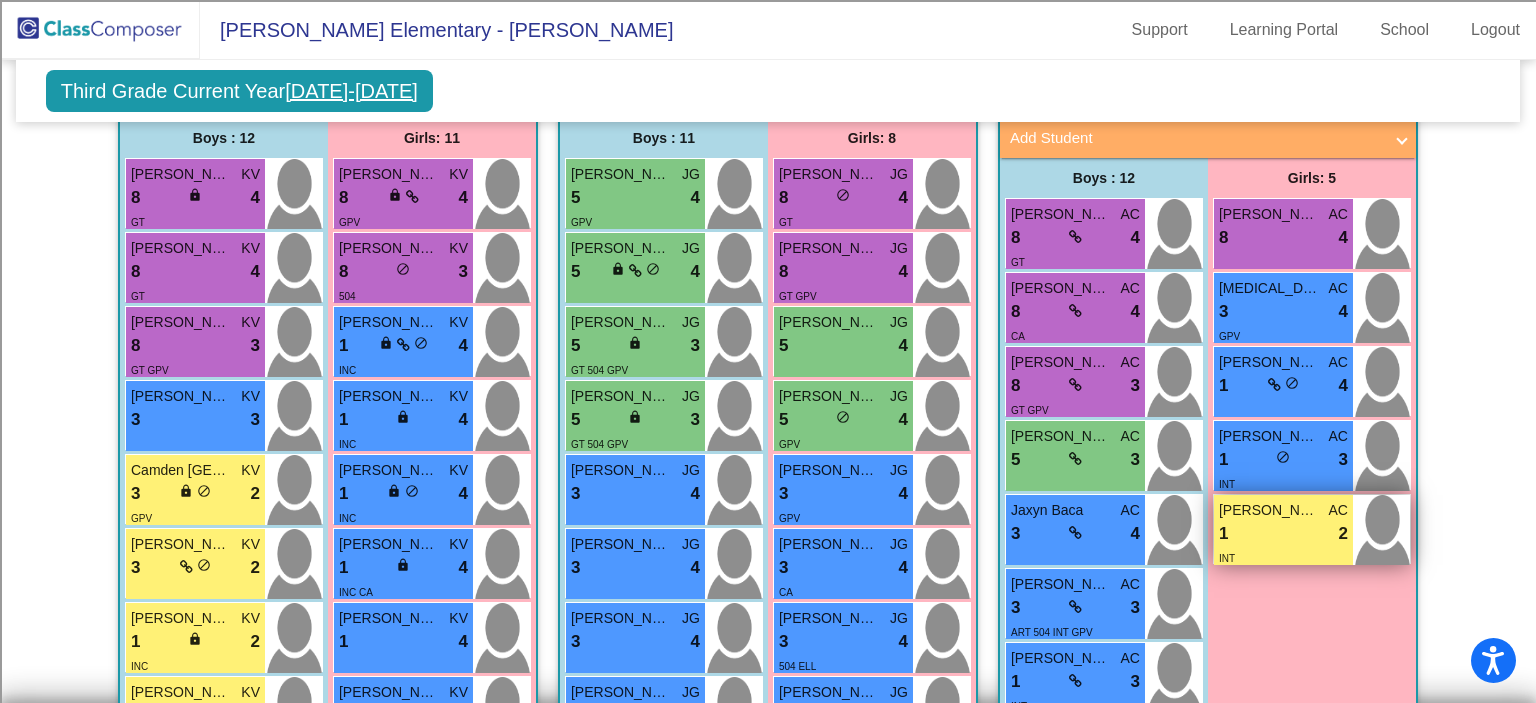 click on "INT" at bounding box center (1283, 557) 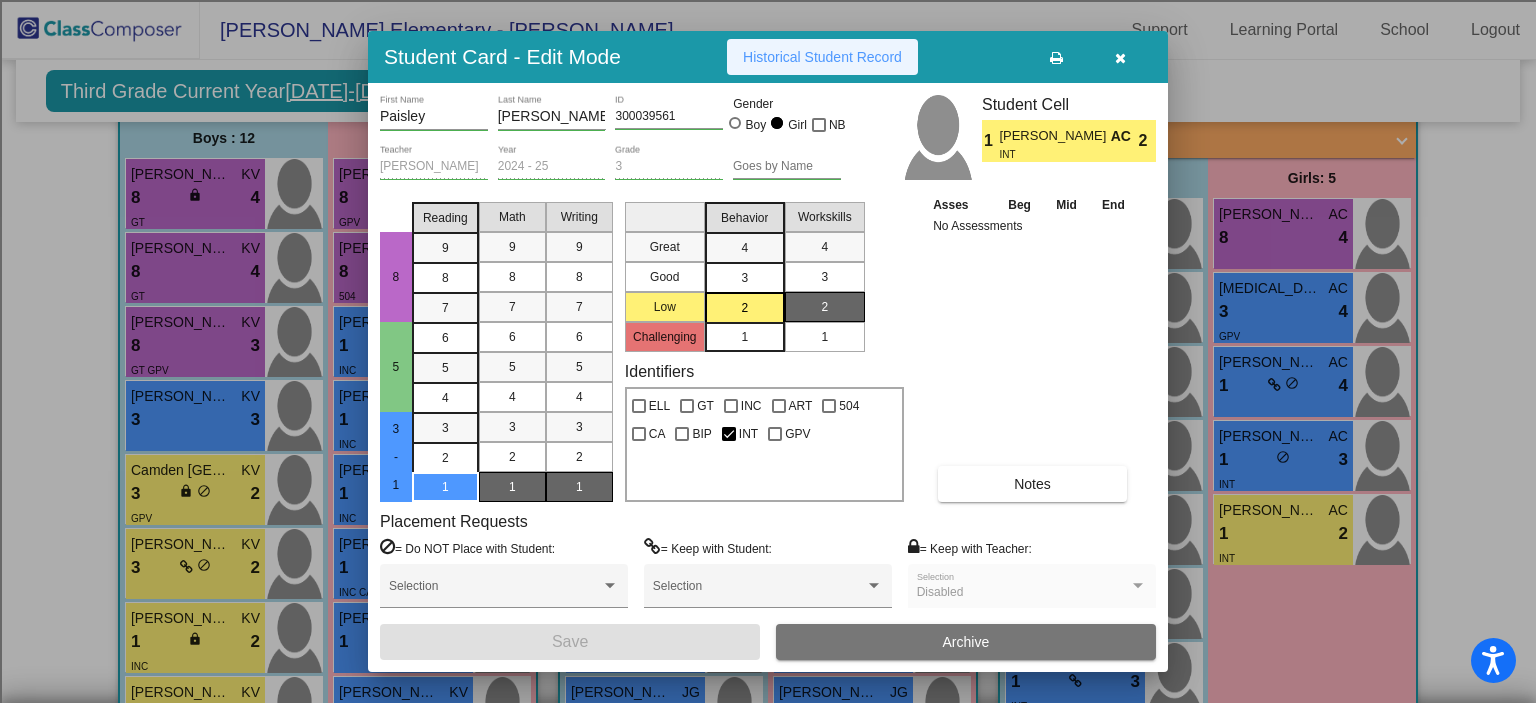 click on "Historical Student Record" at bounding box center [822, 57] 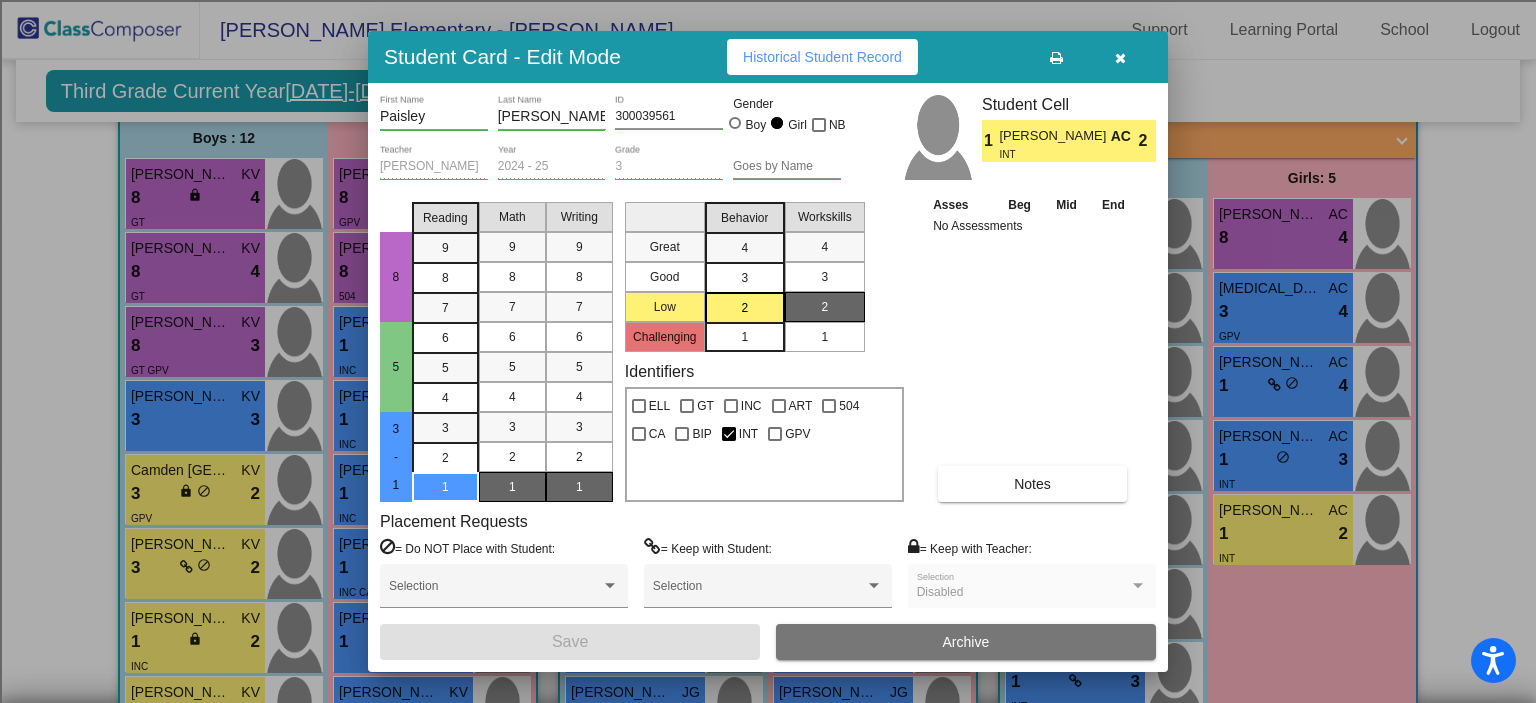 click at bounding box center (1120, 58) 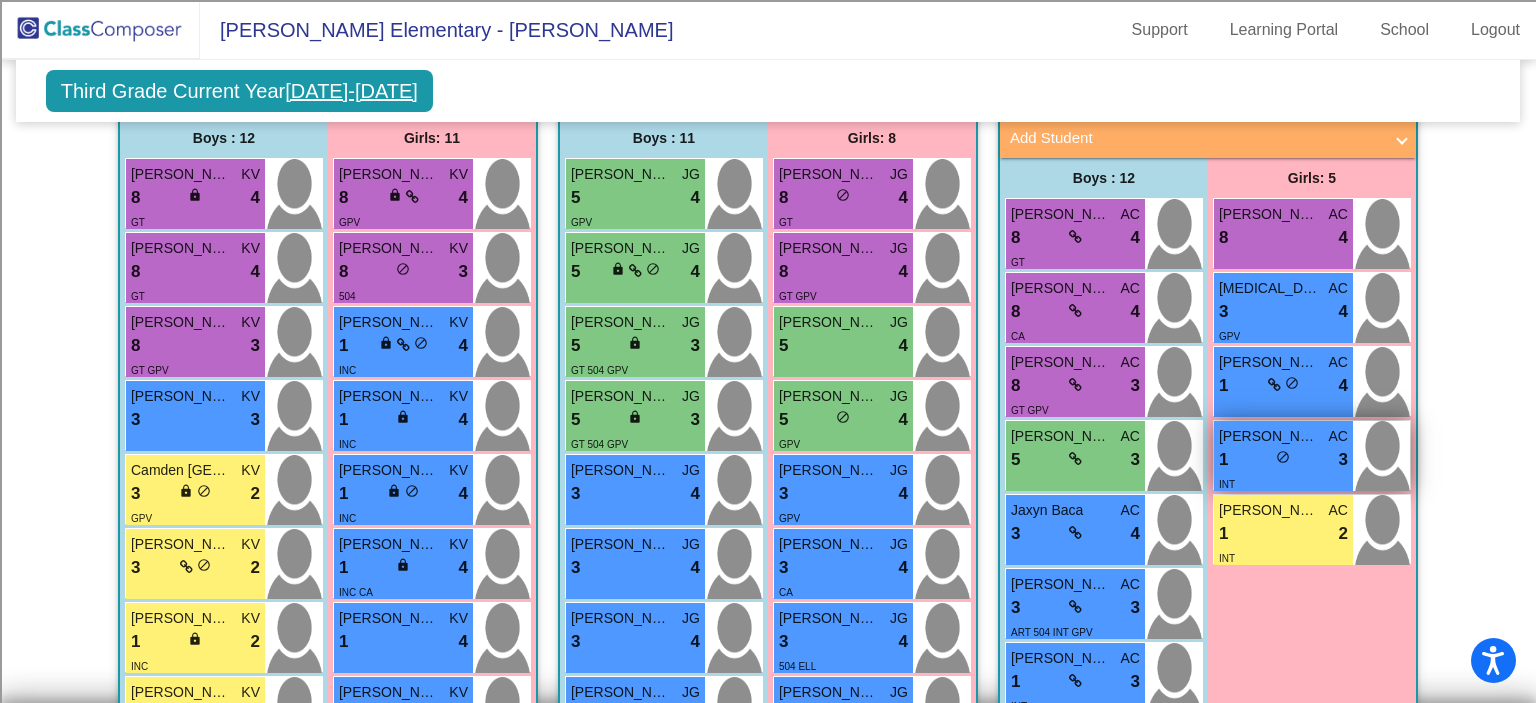 click on "1 lock do_not_disturb_alt 3" at bounding box center [1283, 460] 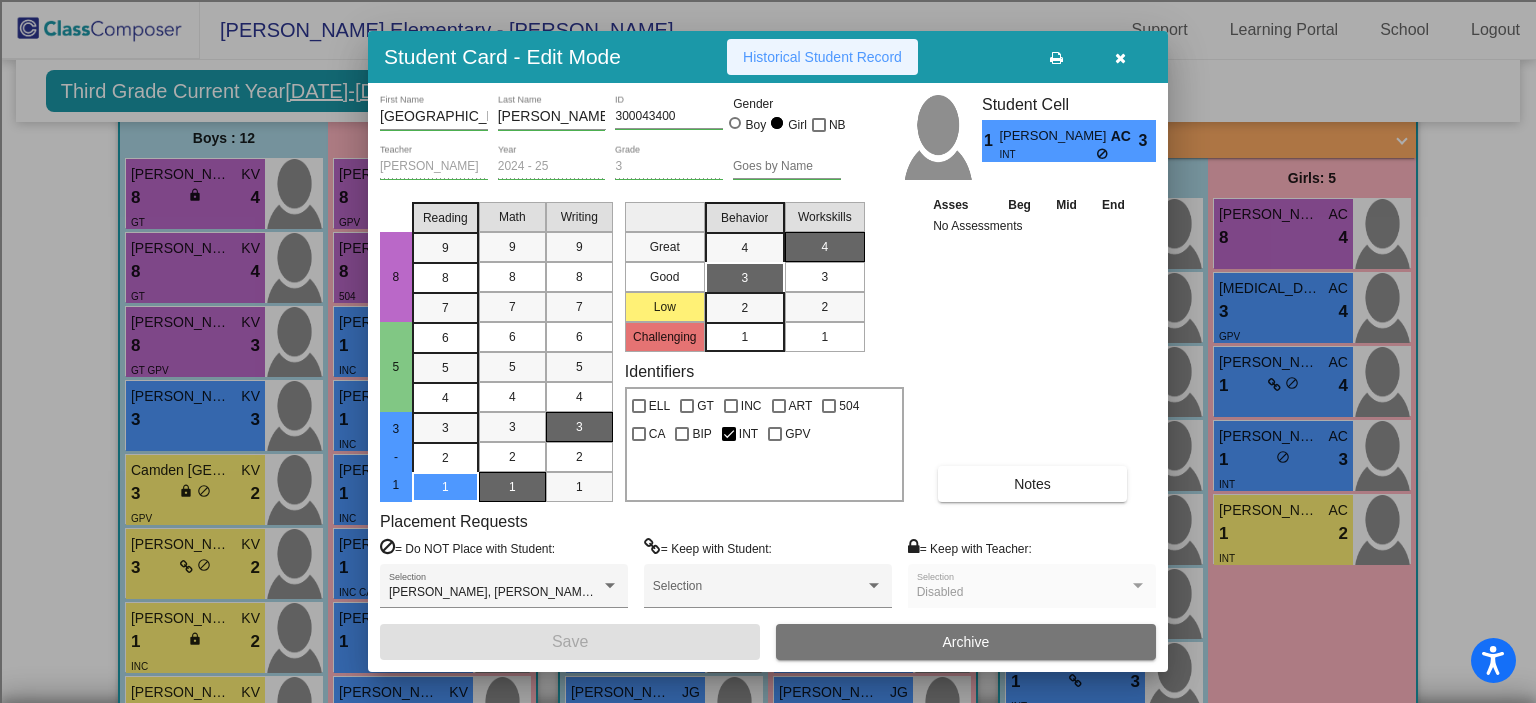 click on "Historical Student Record" at bounding box center (822, 57) 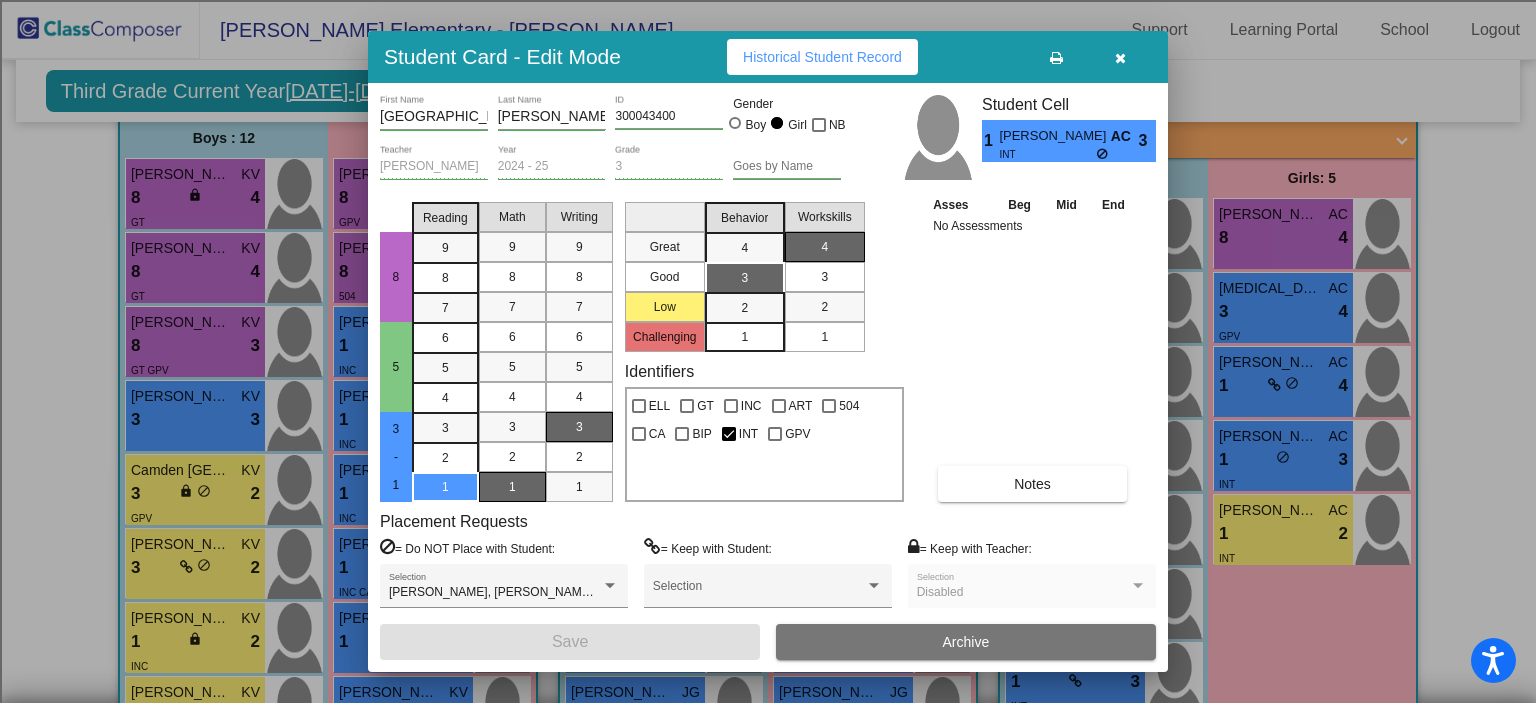 click at bounding box center [1120, 57] 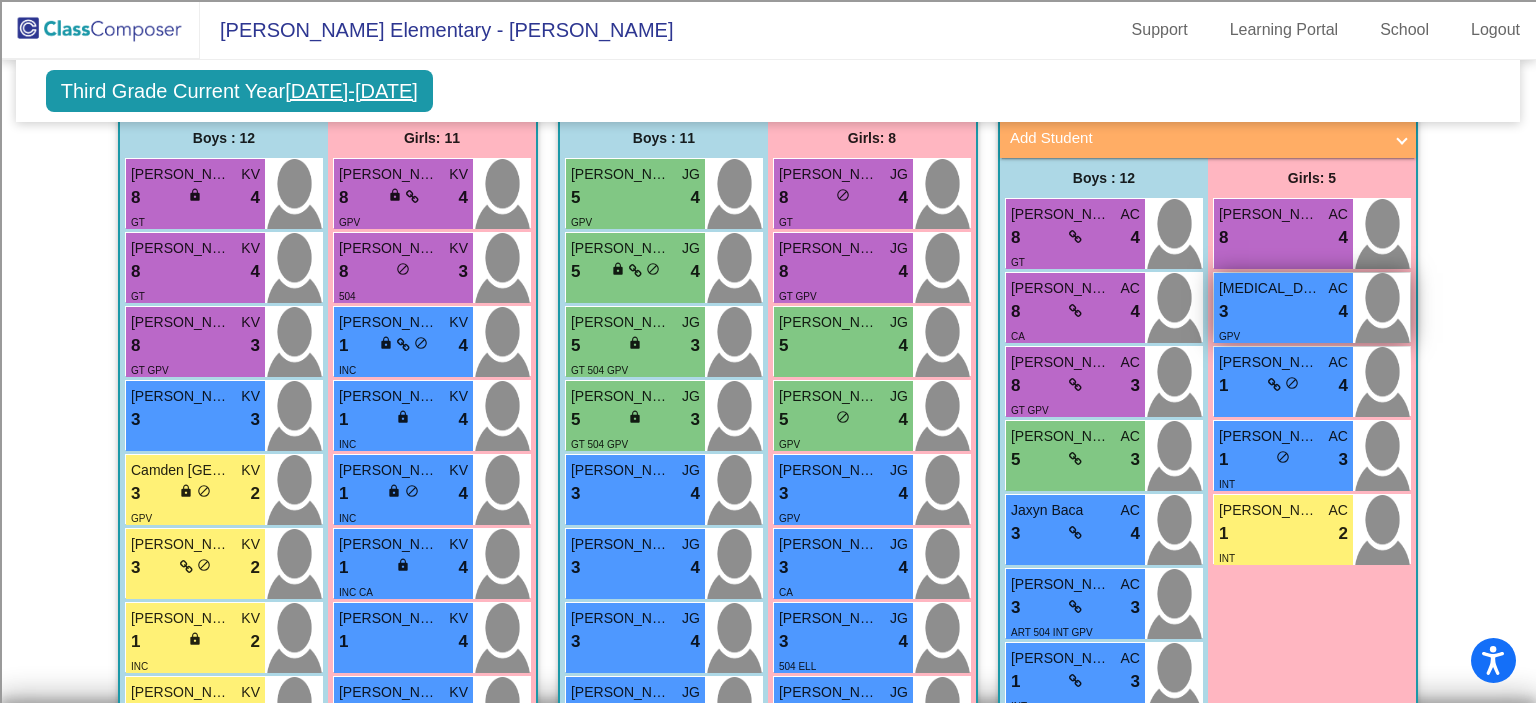click on "3 lock do_not_disturb_alt 4" at bounding box center [1283, 312] 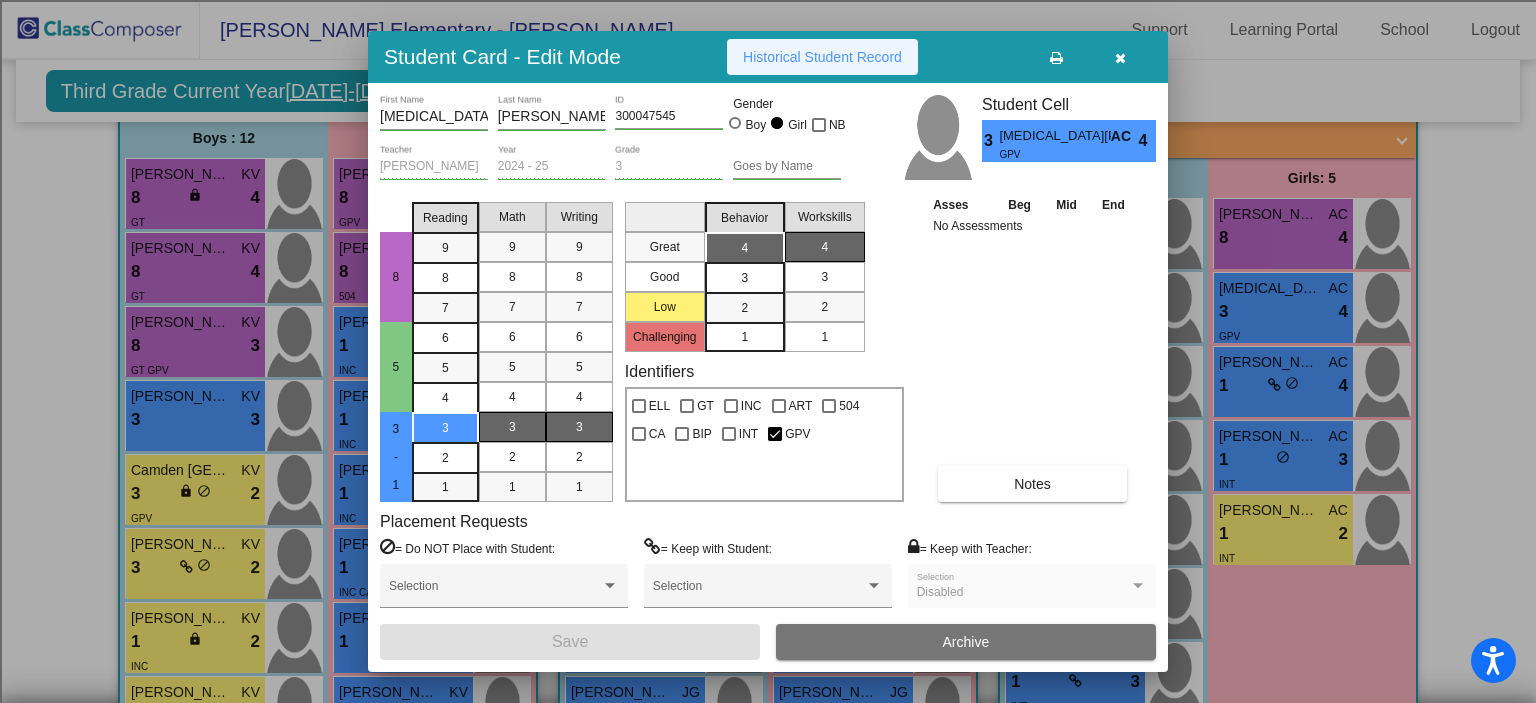 click on "Historical Student Record" at bounding box center (822, 57) 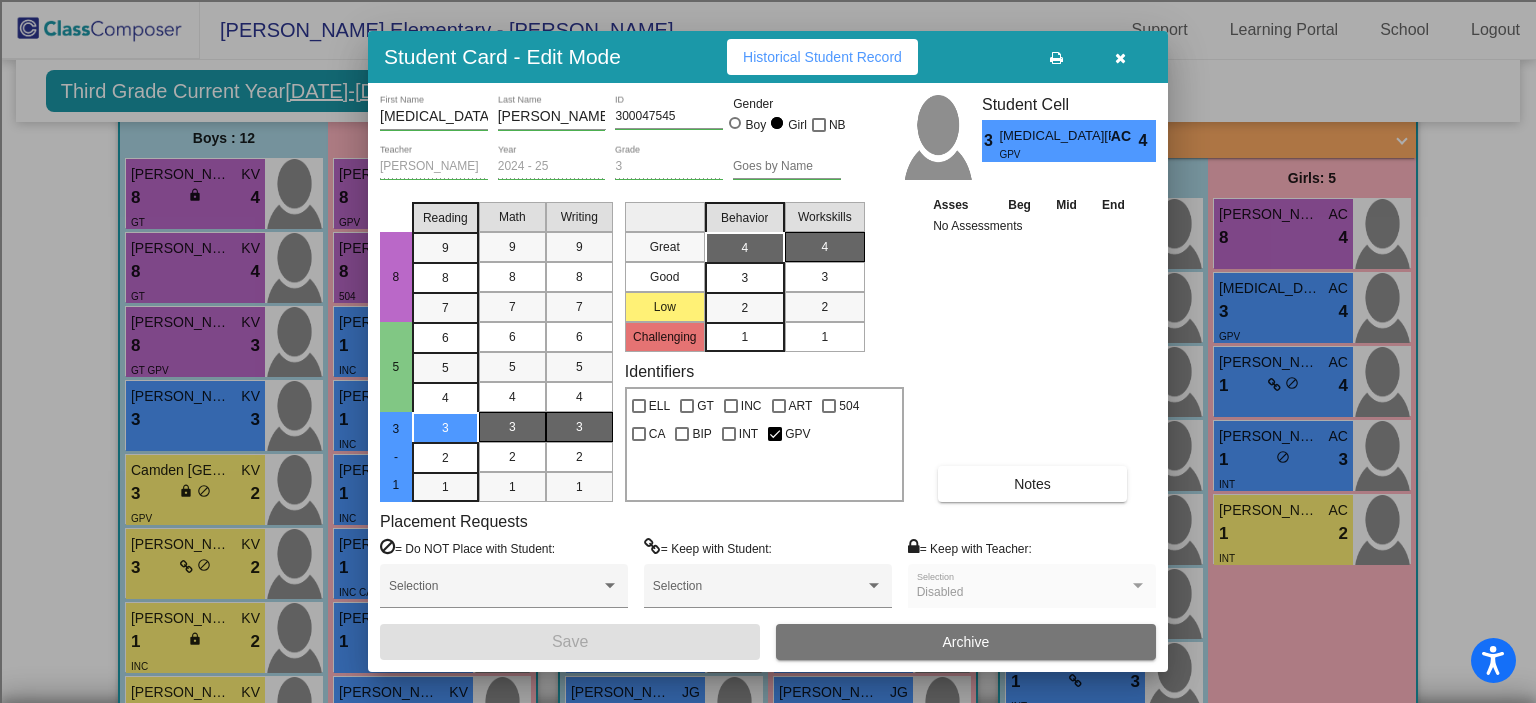 click at bounding box center (1120, 58) 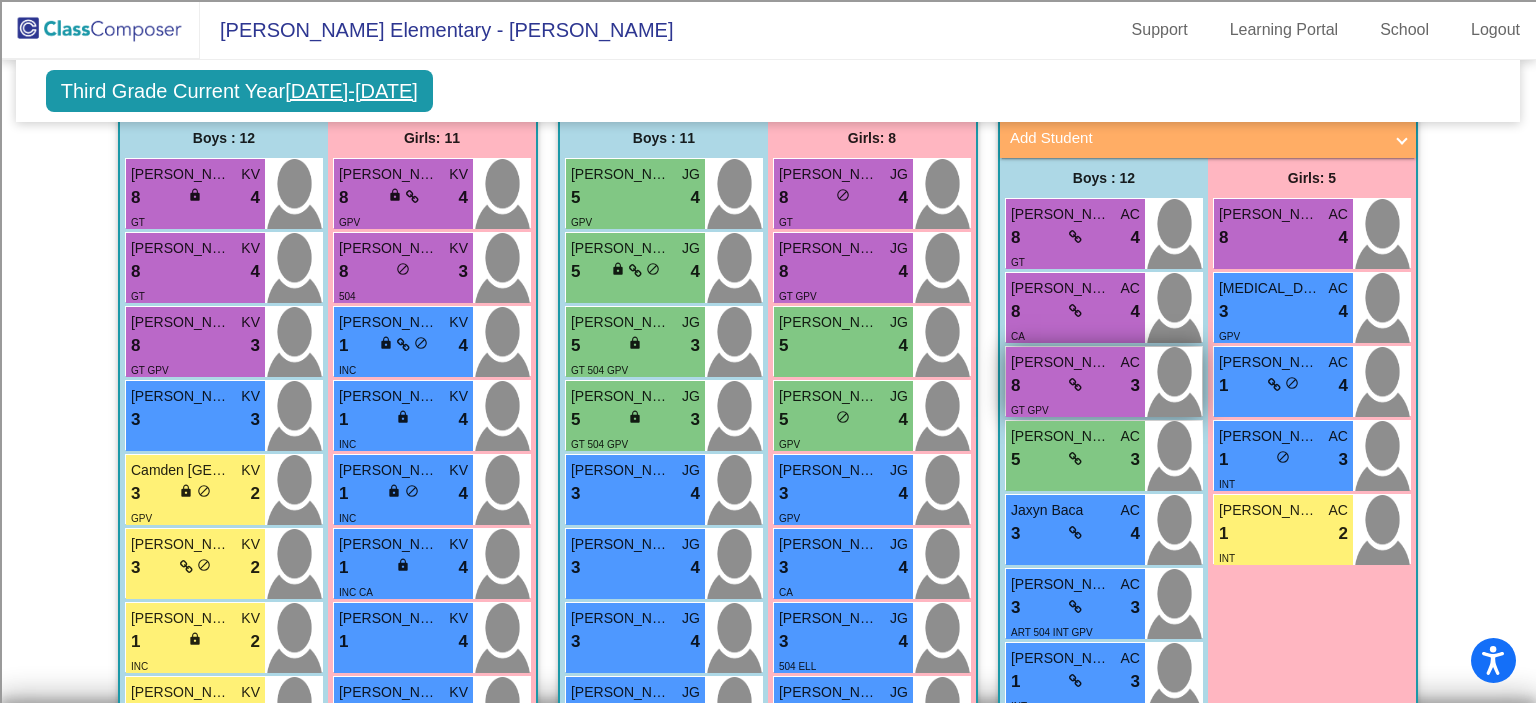 click on "8 lock do_not_disturb_alt 3" at bounding box center [1075, 386] 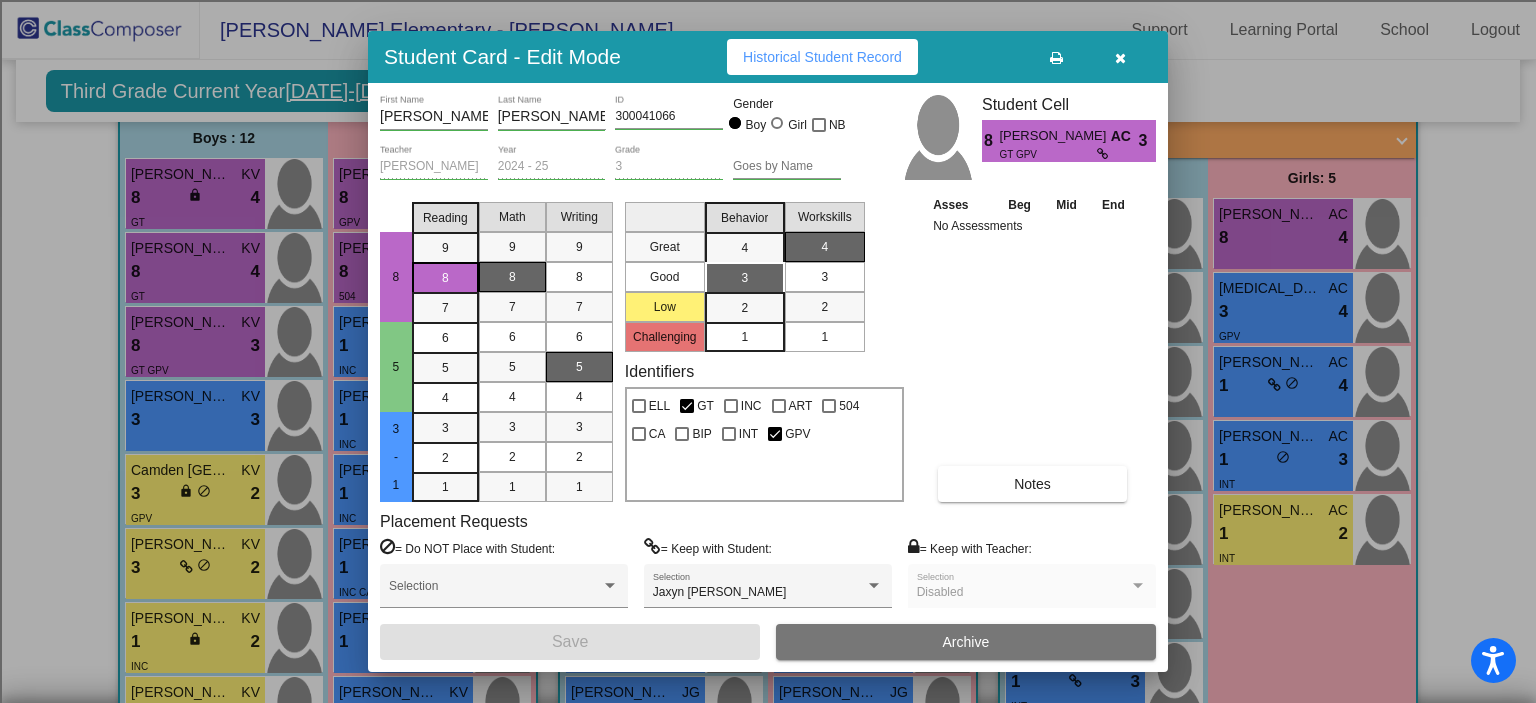 click on "Historical Student Record" at bounding box center [822, 57] 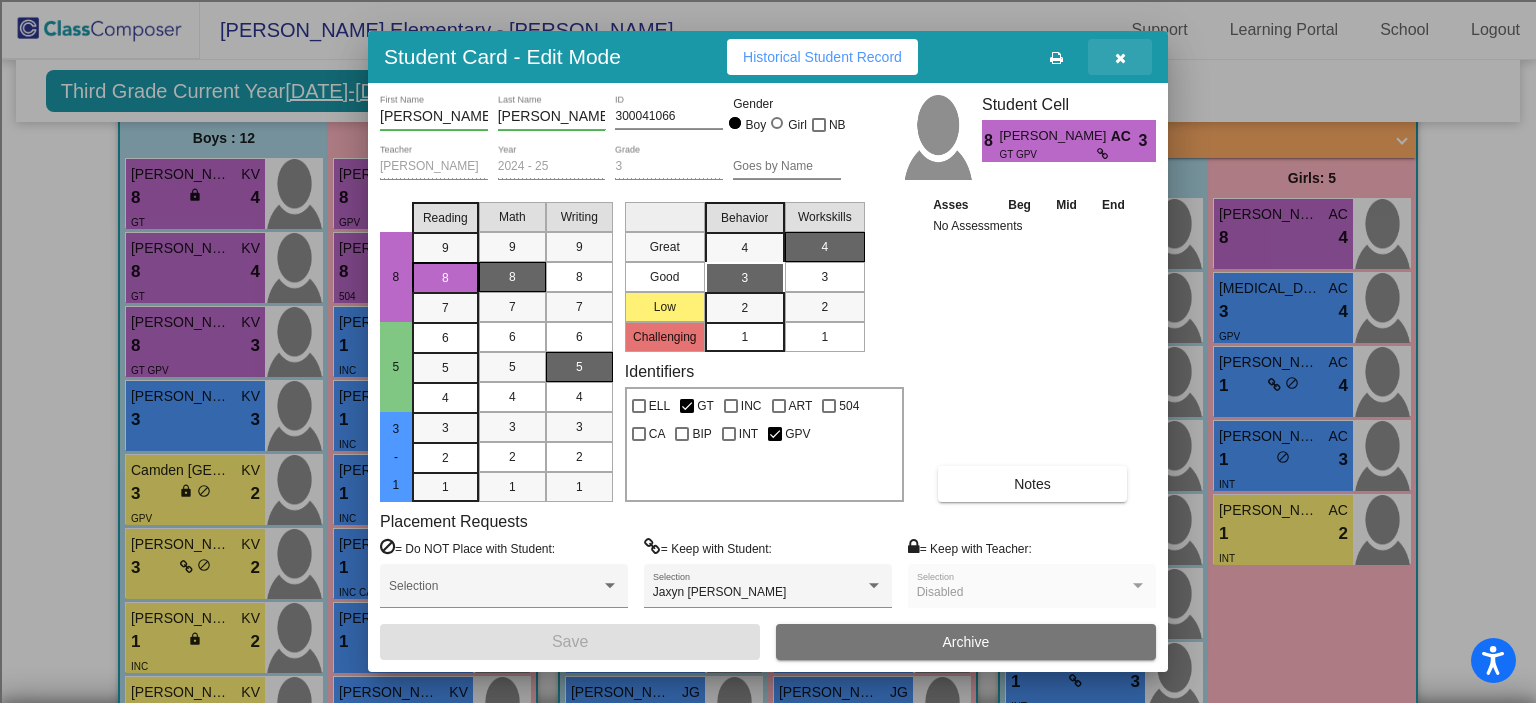 click at bounding box center [1120, 58] 